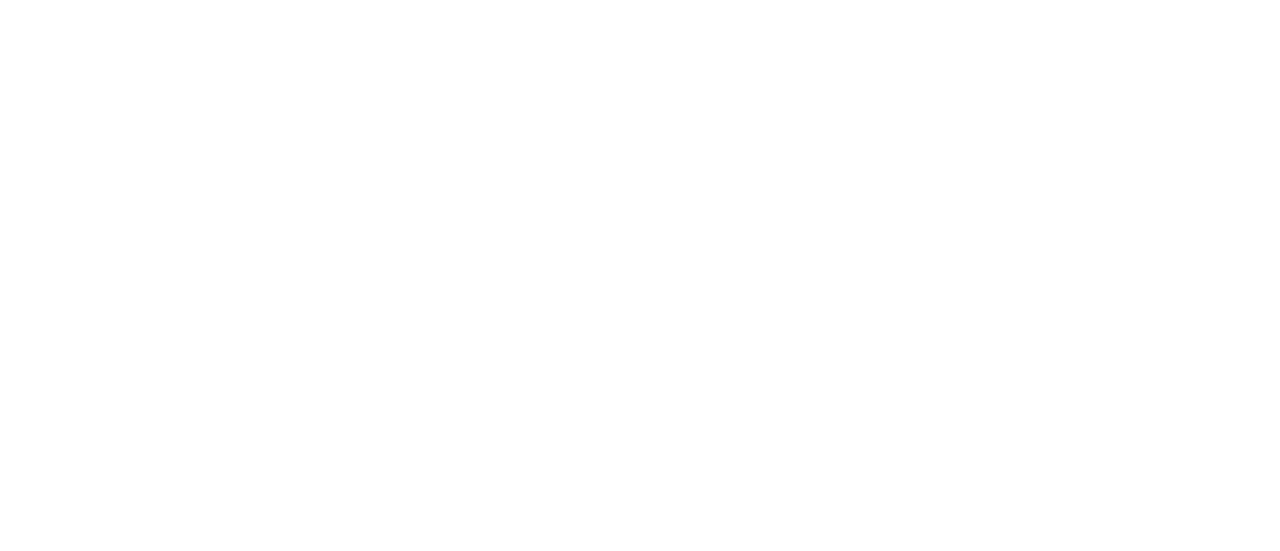 scroll, scrollTop: 0, scrollLeft: 0, axis: both 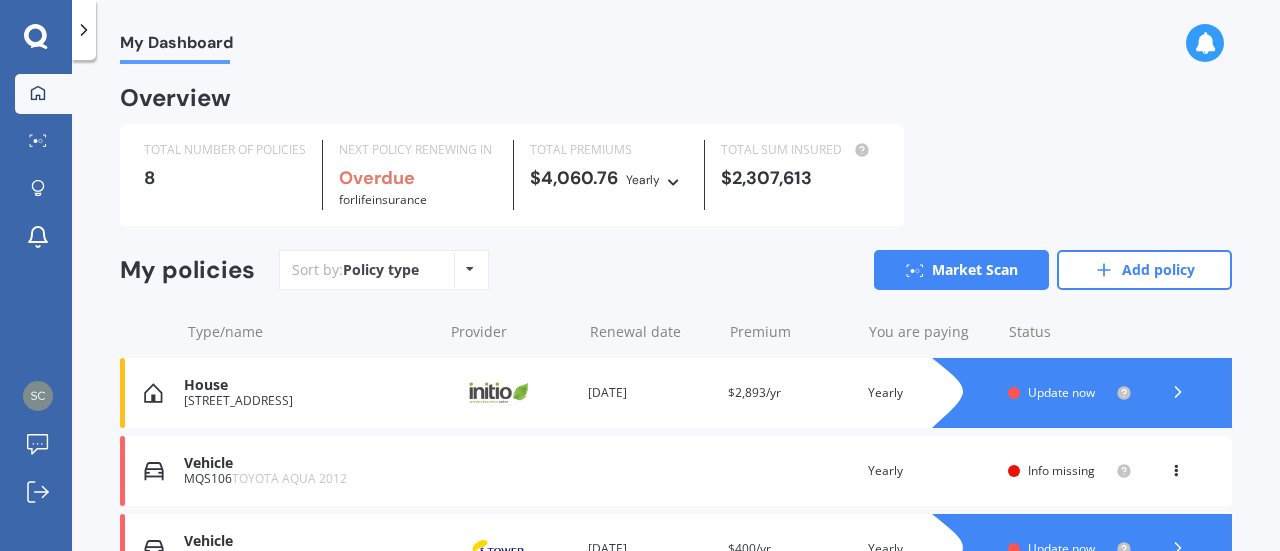 click on "Vehicle" at bounding box center (308, 463) 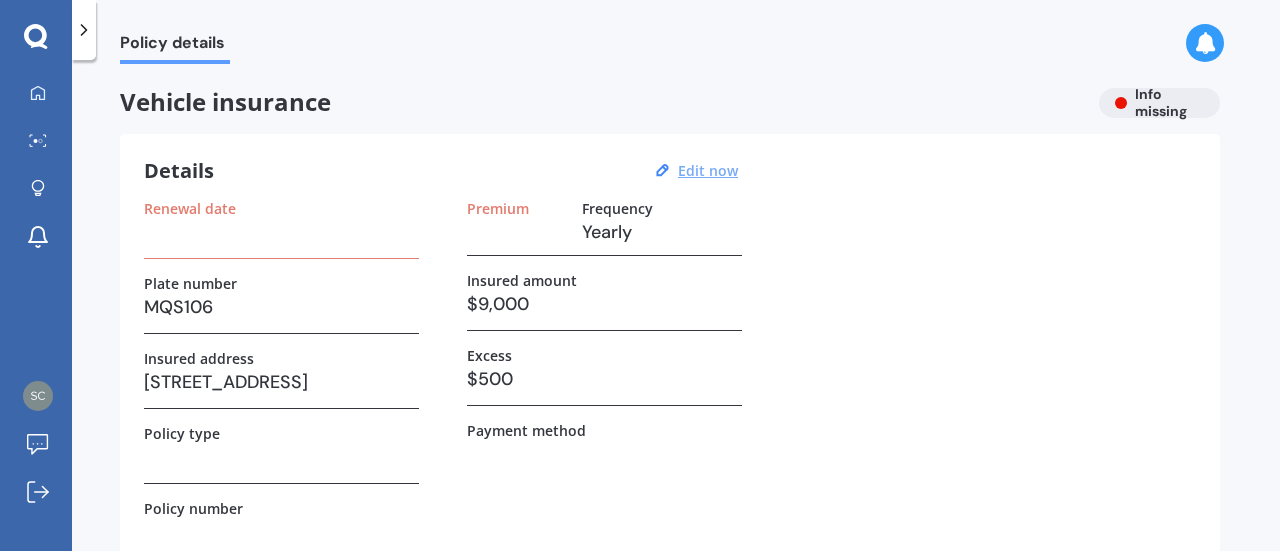 click on "Edit now" at bounding box center (708, 170) 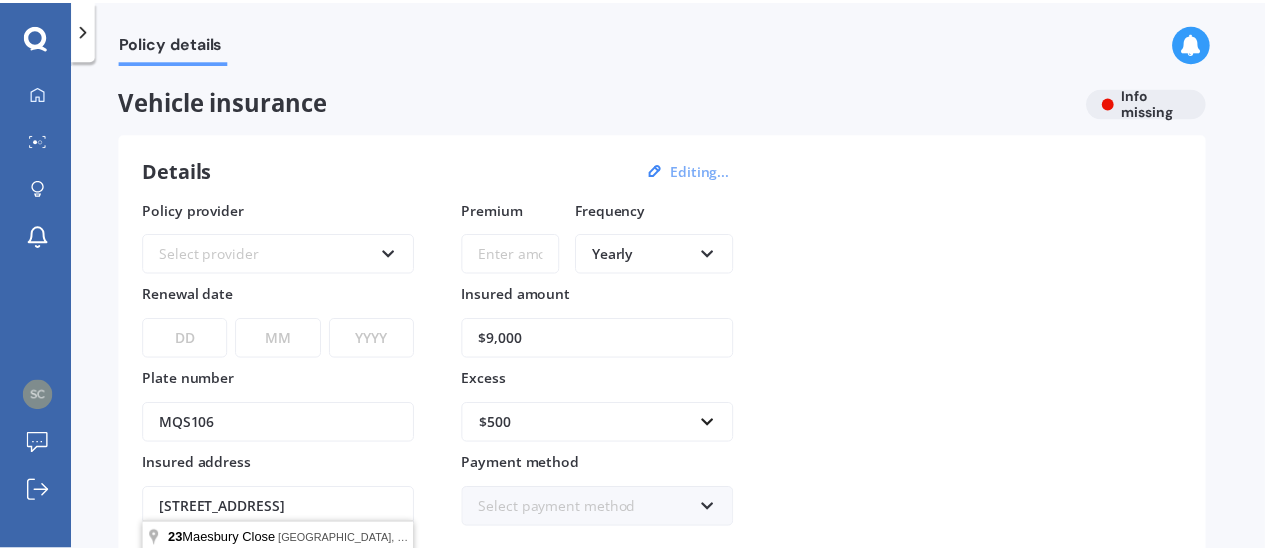 scroll, scrollTop: 0, scrollLeft: 107, axis: horizontal 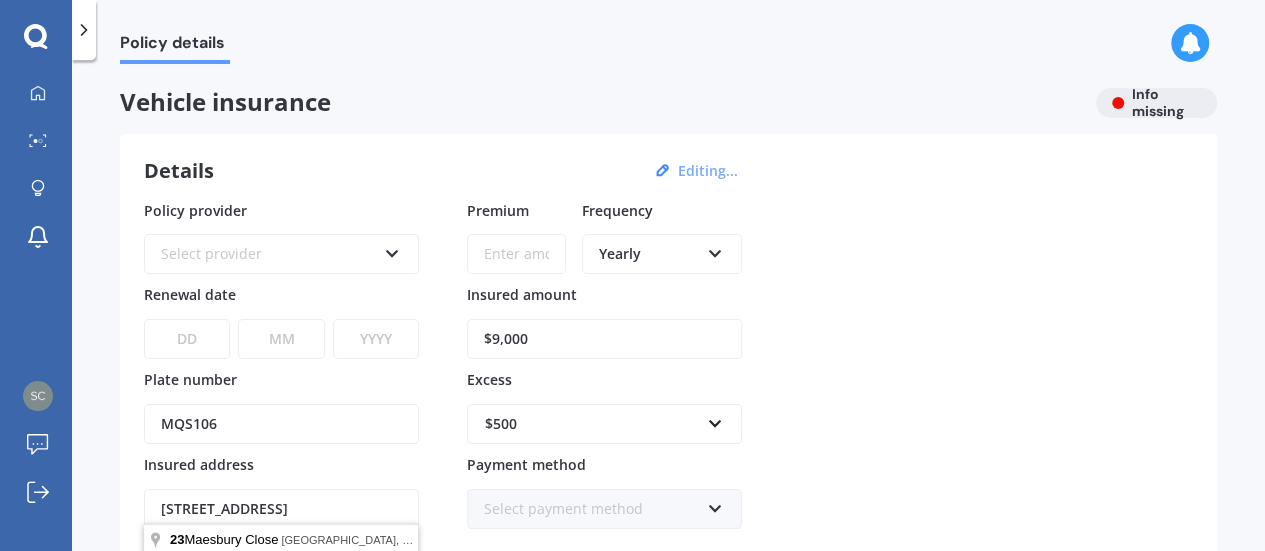 drag, startPoint x: 158, startPoint y: 506, endPoint x: 432, endPoint y: 494, distance: 274.26263 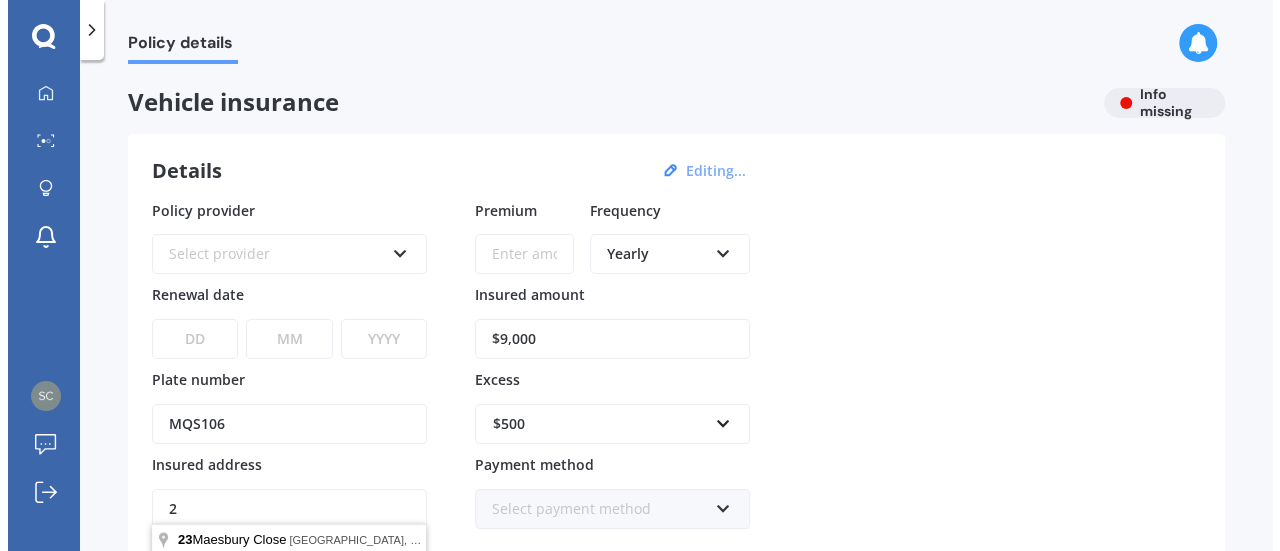 scroll, scrollTop: 0, scrollLeft: 0, axis: both 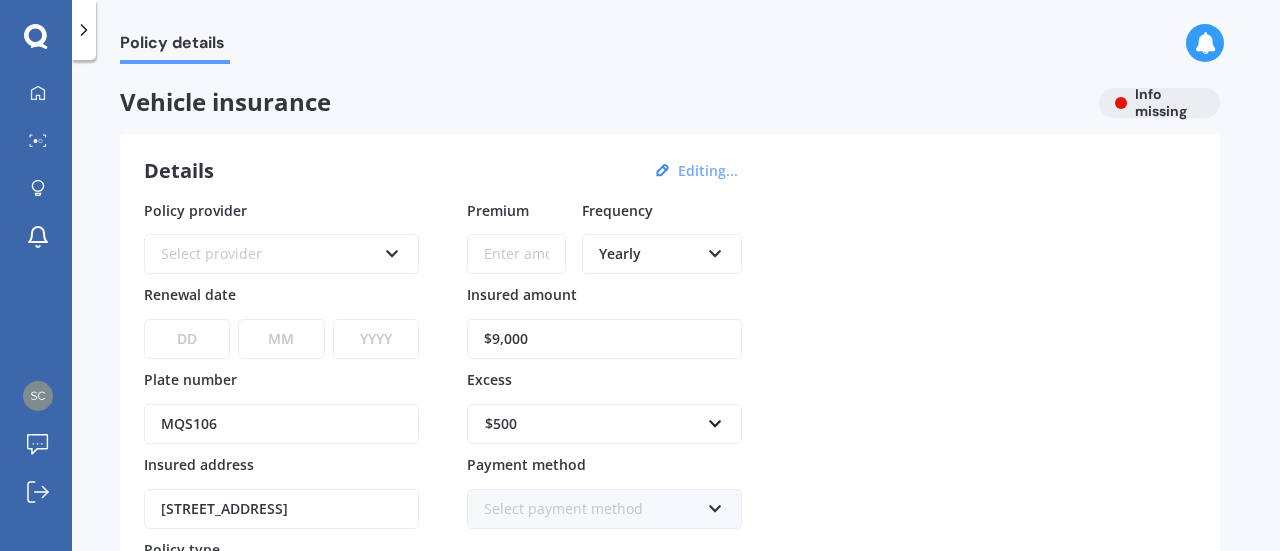 type on "[STREET_ADDRESS]" 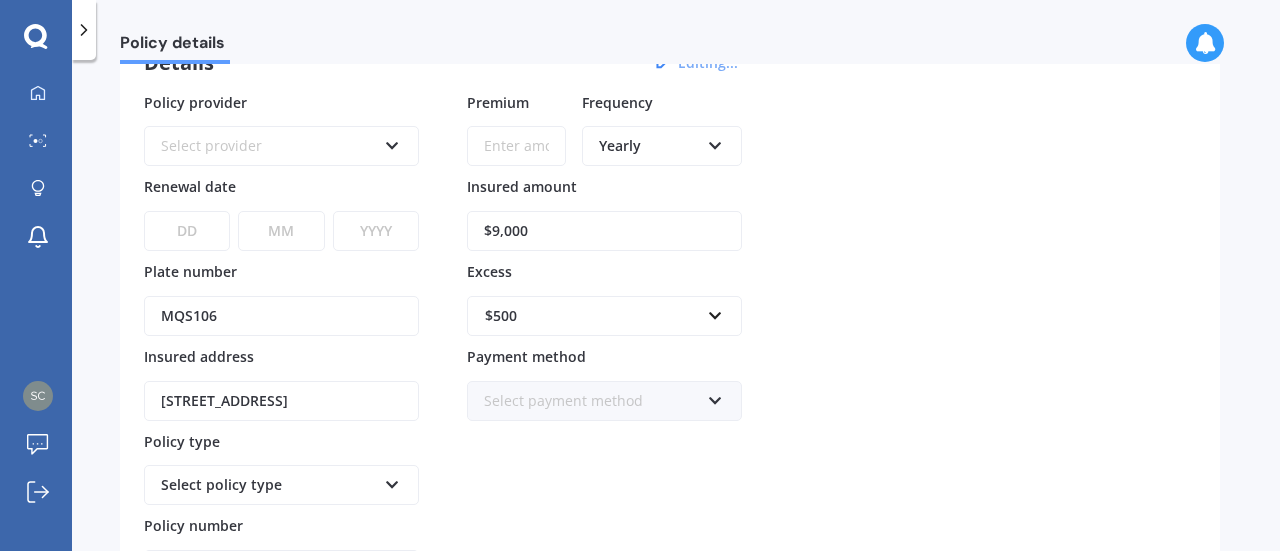 scroll, scrollTop: 200, scrollLeft: 0, axis: vertical 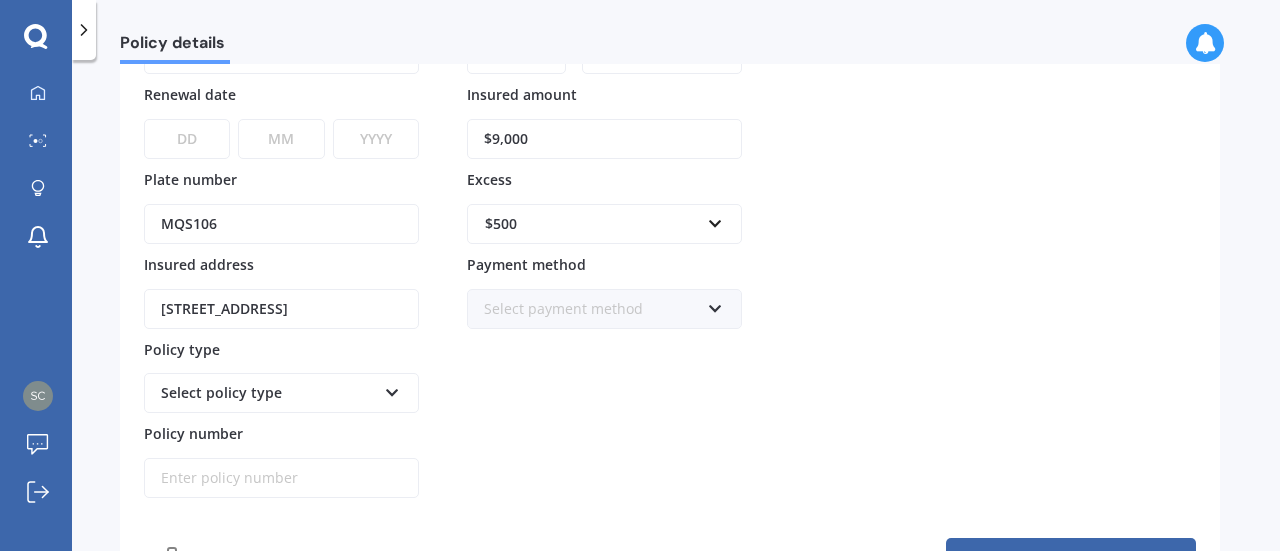 click on "Select policy type" at bounding box center (281, 393) 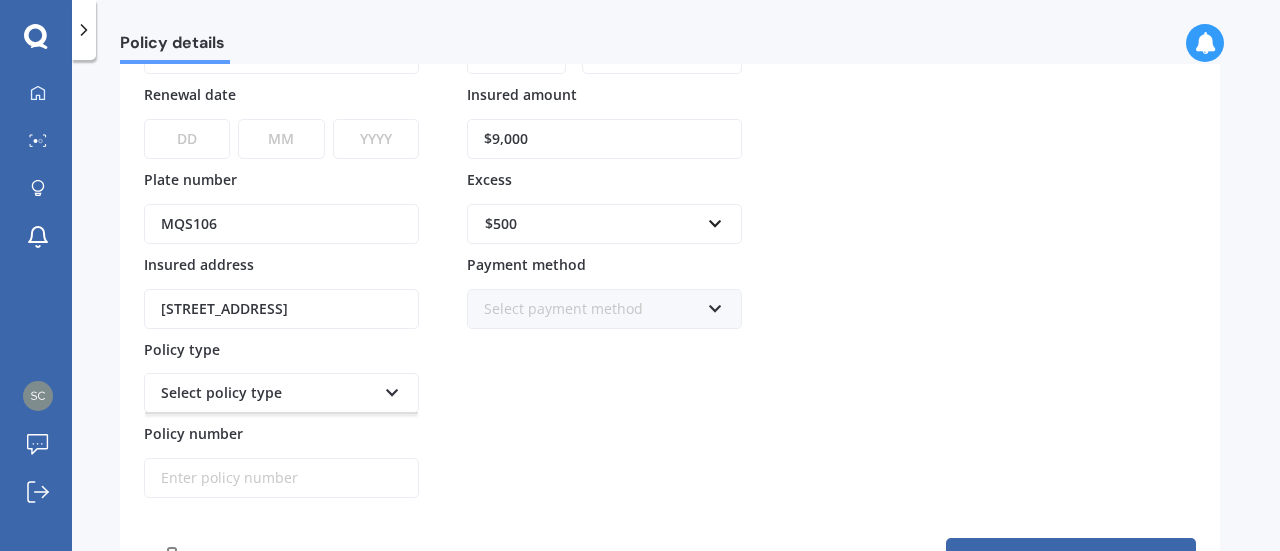 click at bounding box center [392, 389] 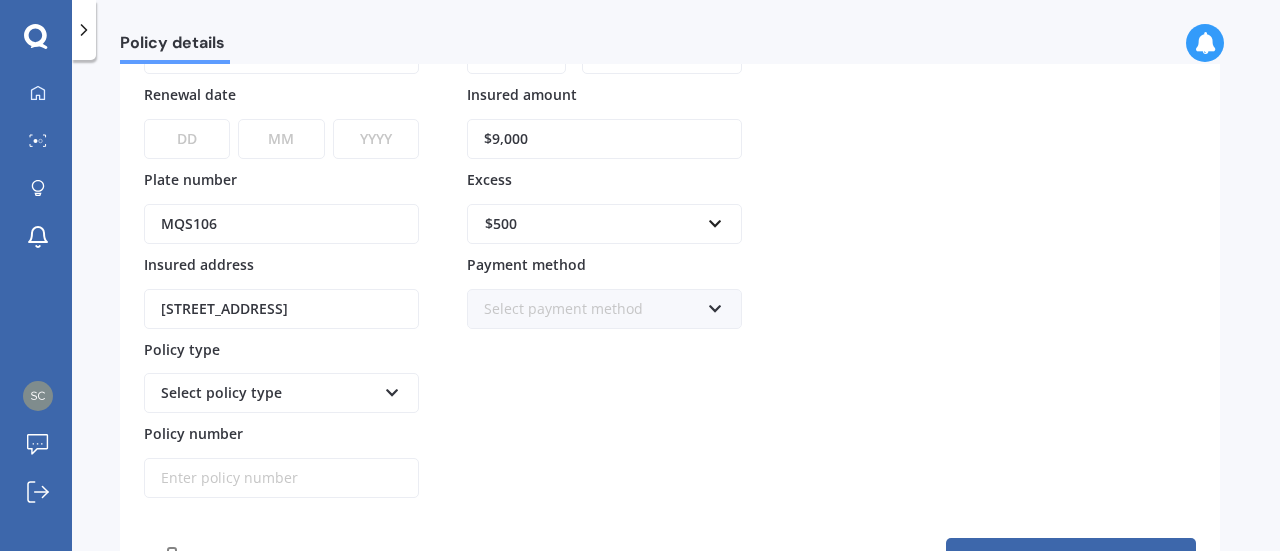 click at bounding box center (392, 389) 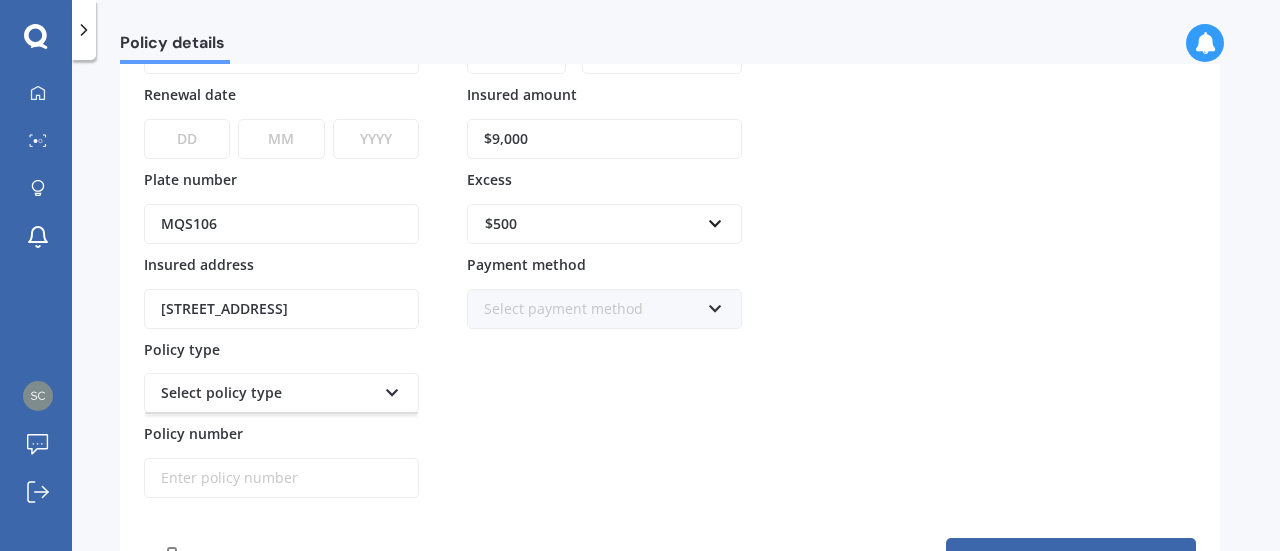 click at bounding box center [392, 389] 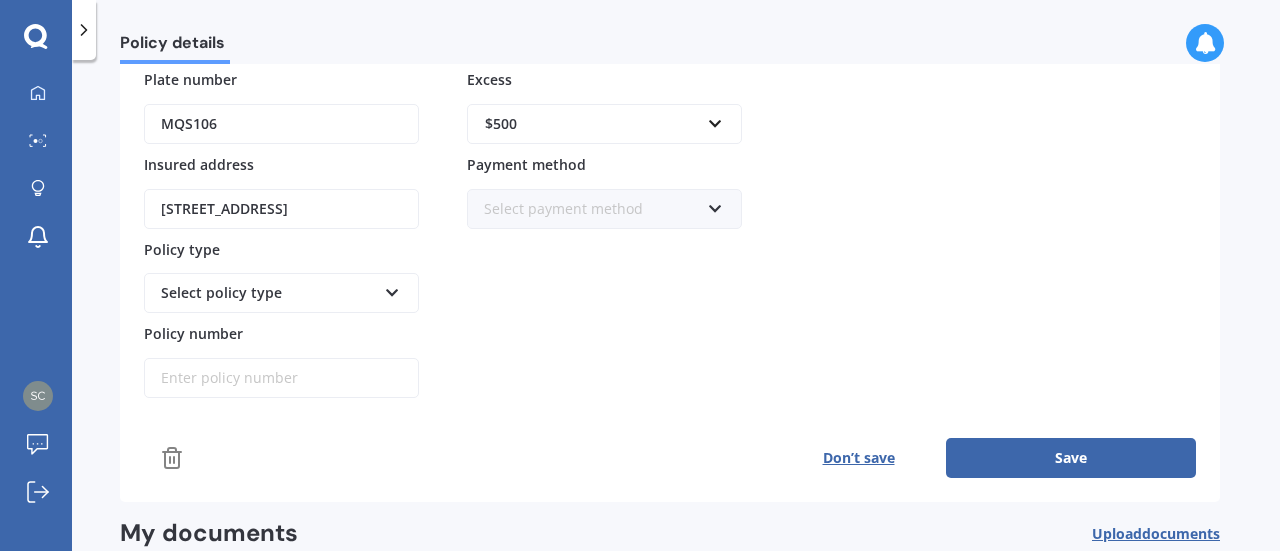 scroll, scrollTop: 200, scrollLeft: 0, axis: vertical 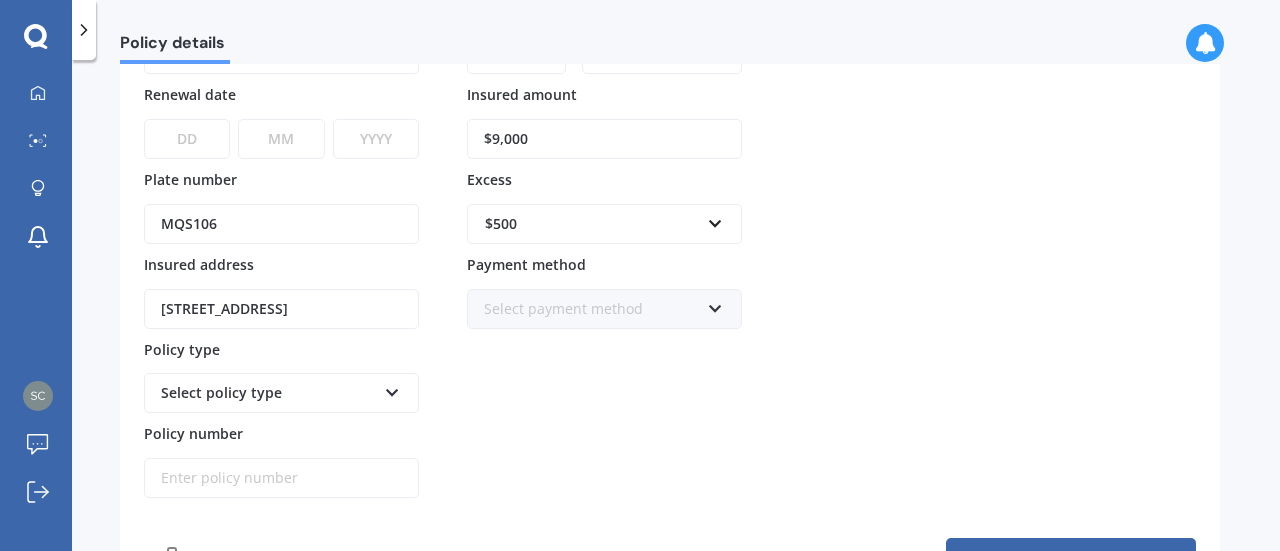 click on "Select policy type" at bounding box center [281, 393] 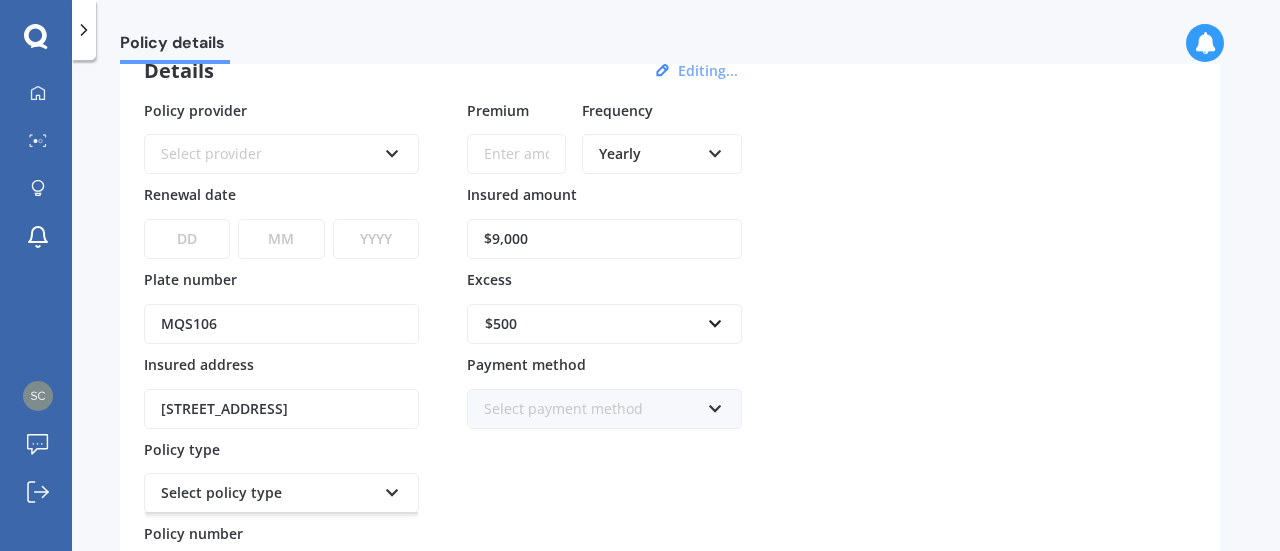 scroll, scrollTop: 0, scrollLeft: 0, axis: both 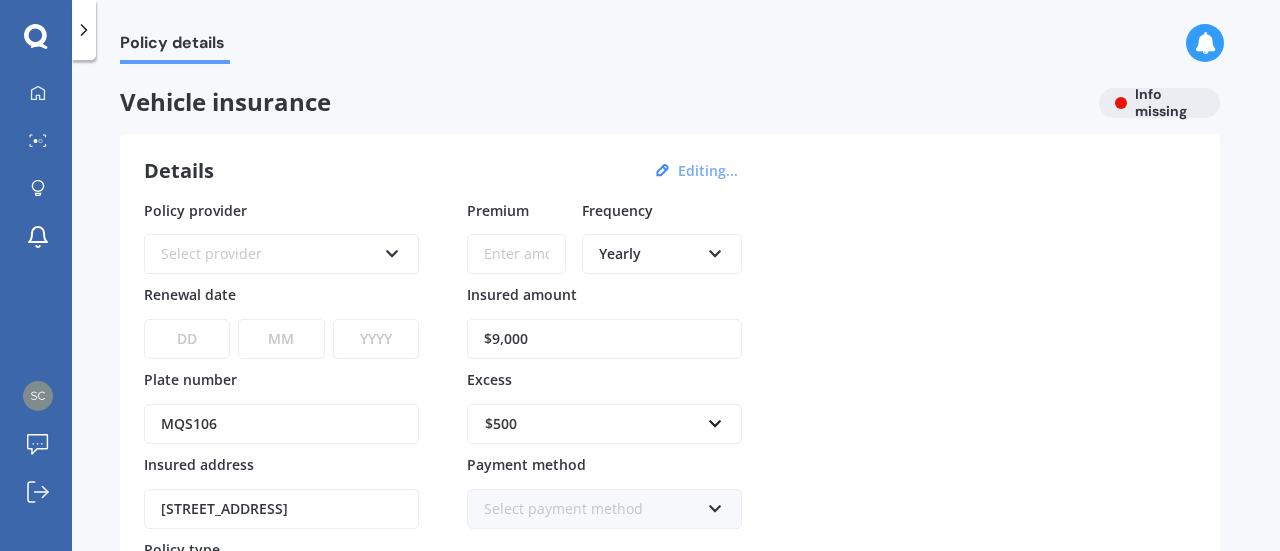 click at bounding box center [392, 250] 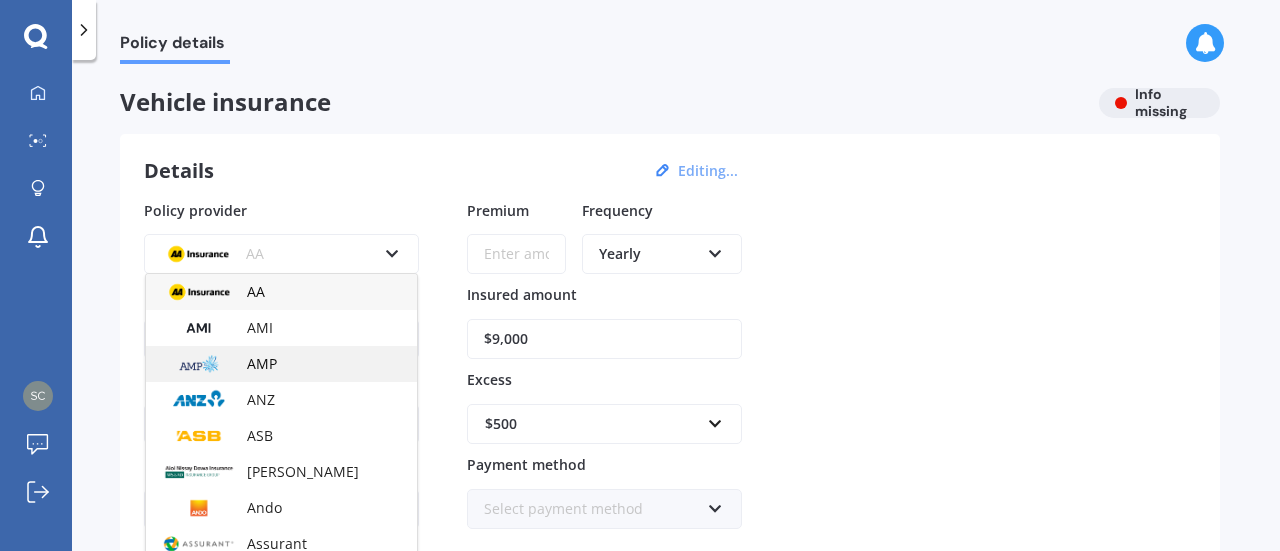 scroll, scrollTop: 100, scrollLeft: 0, axis: vertical 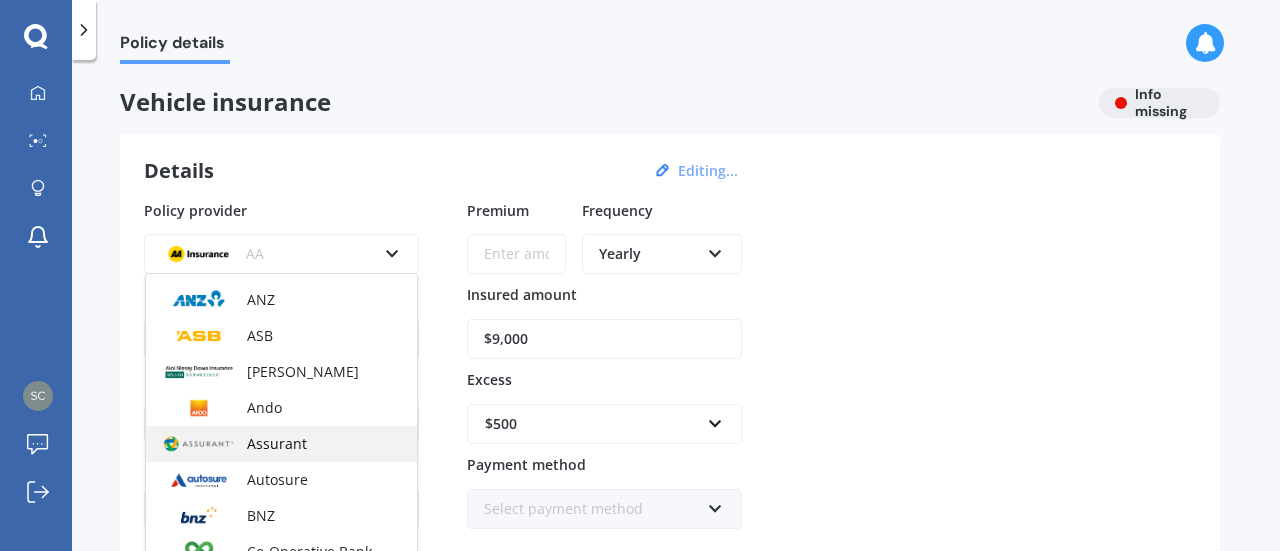 click on "Assurant" at bounding box center [277, 443] 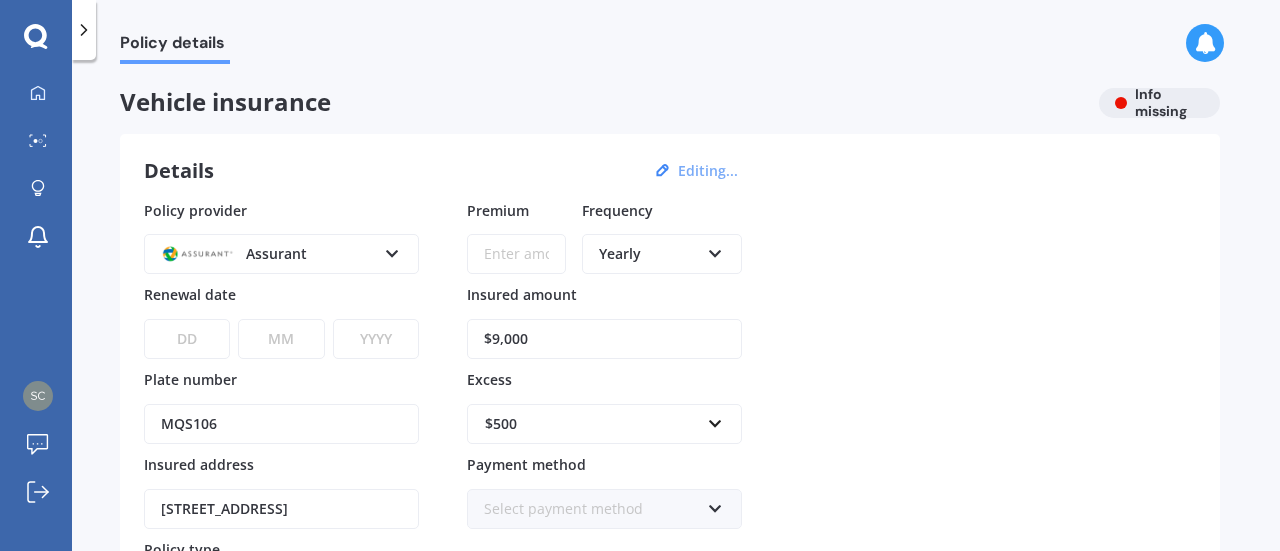 click on "DD 01 02 03 04 05 06 07 08 09 10 11 12 13 14 15 16 17 18 19 20 21 22 23 24 25 26 27 28 29 30 31" at bounding box center (187, 339) 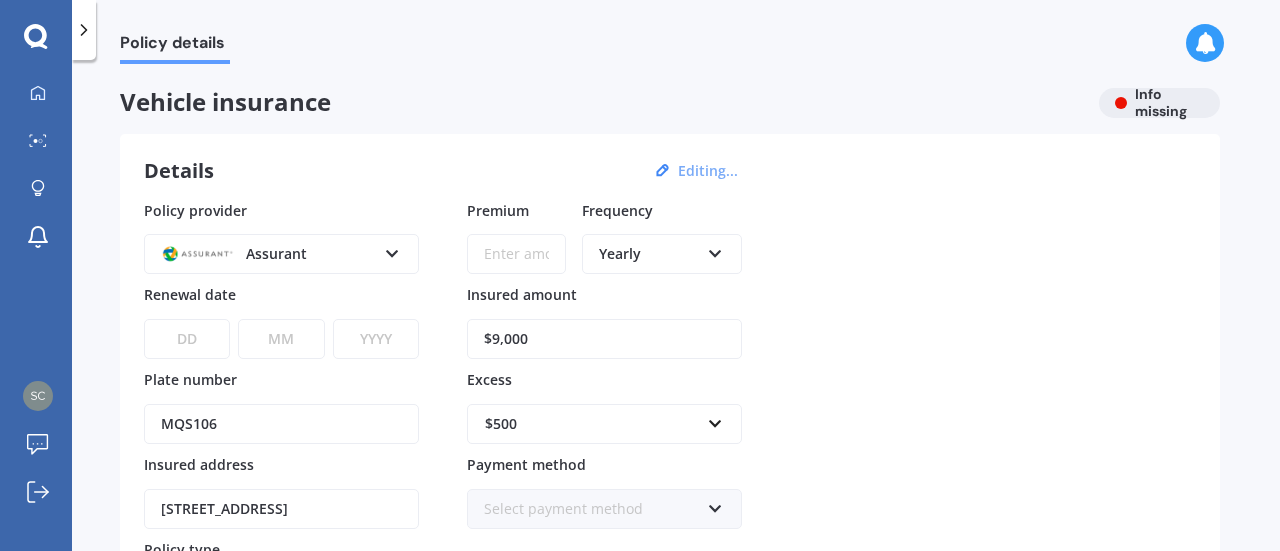 select on "18" 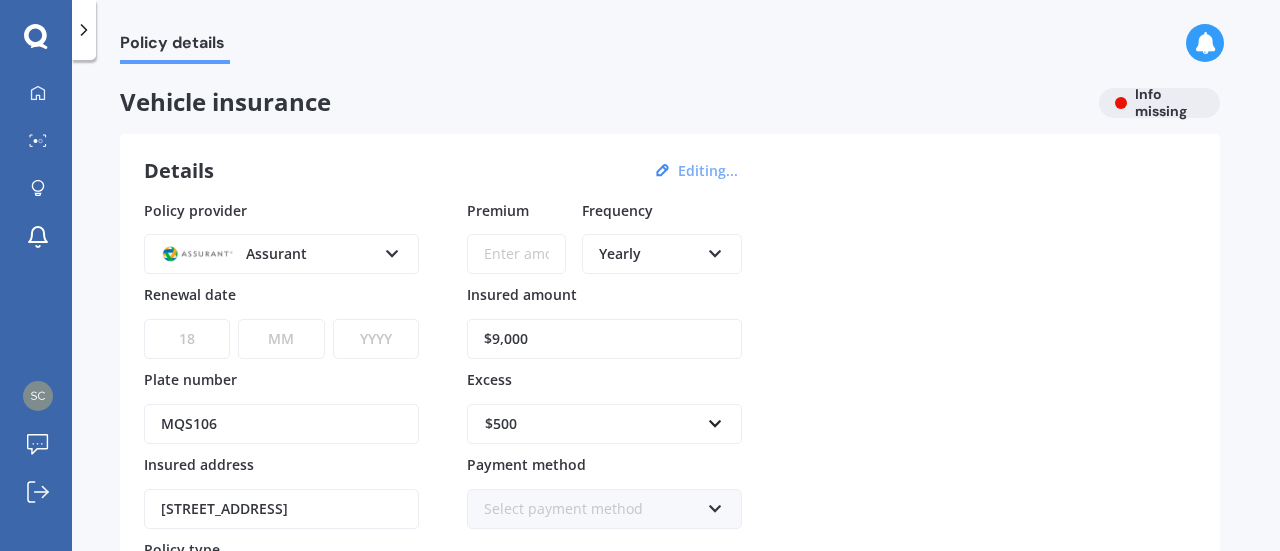 click on "DD 01 02 03 04 05 06 07 08 09 10 11 12 13 14 15 16 17 18 19 20 21 22 23 24 25 26 27 28 29 30 31" at bounding box center [187, 339] 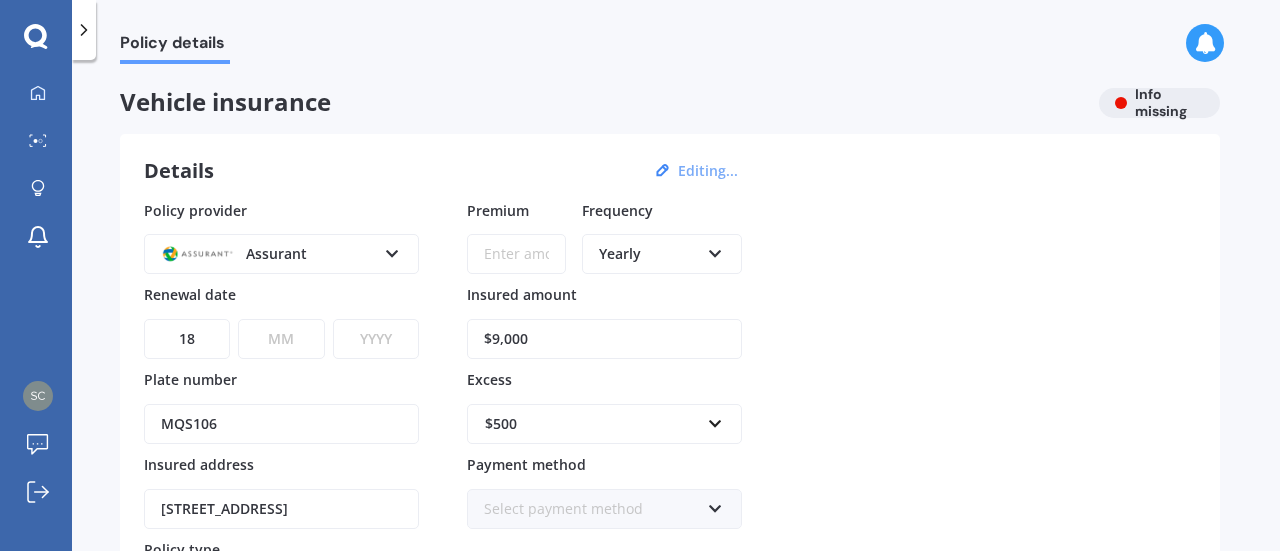 click on "MM 01 02 03 04 05 06 07 08 09 10 11 12" at bounding box center (281, 339) 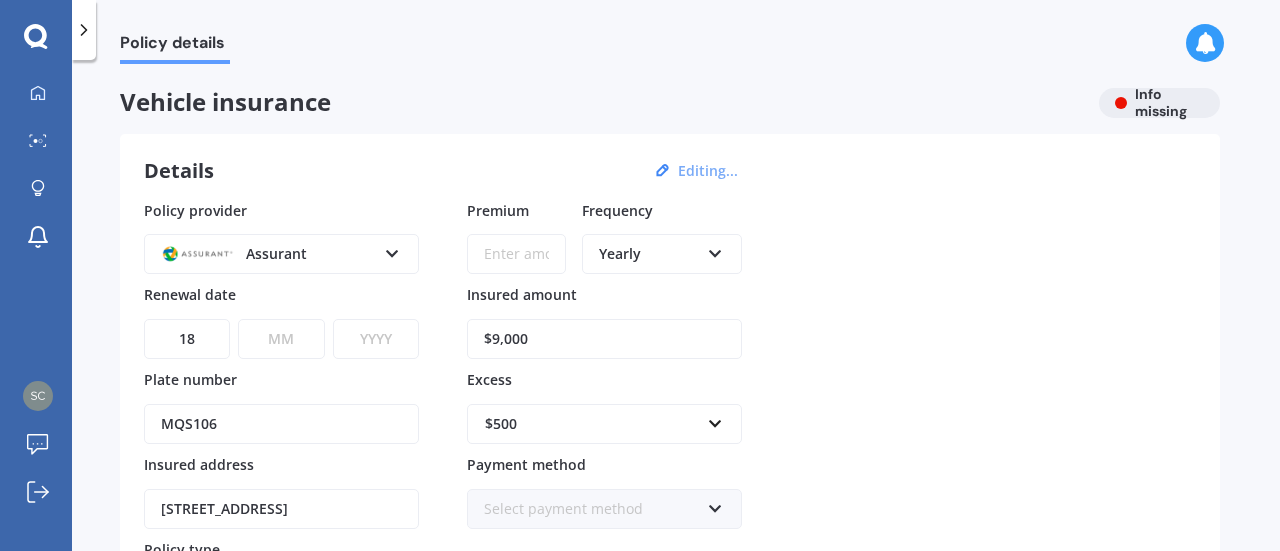 select on "08" 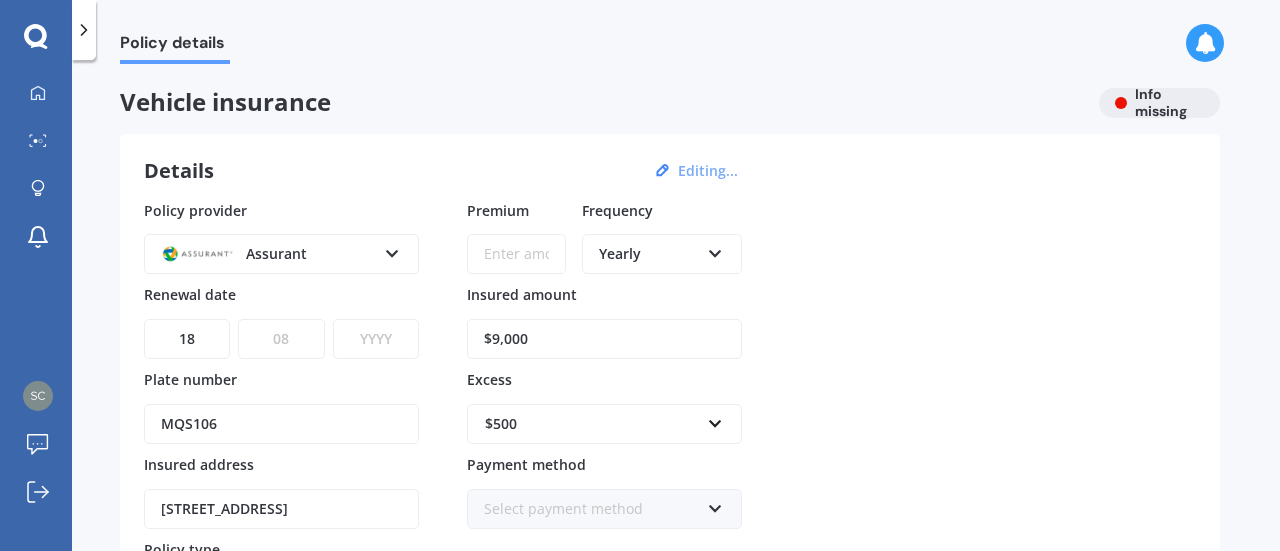 click on "MM 01 02 03 04 05 06 07 08 09 10 11 12" at bounding box center (281, 339) 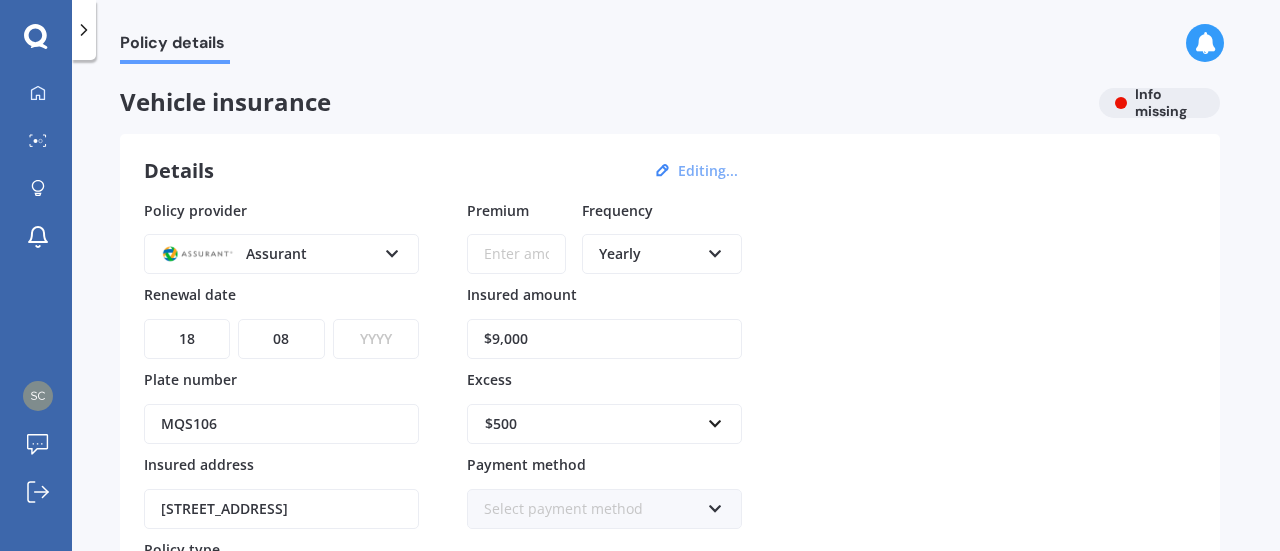 click on "YYYY 2027 2026 2025 2024 2023 2022 2021 2020 2019 2018 2017 2016 2015 2014 2013 2012 2011 2010 2009 2008 2007 2006 2005 2004 2003 2002 2001 2000 1999 1998 1997 1996 1995 1994 1993 1992 1991 1990 1989 1988 1987 1986 1985 1984 1983 1982 1981 1980 1979 1978 1977 1976 1975 1974 1973 1972 1971 1970 1969 1968 1967 1966 1965 1964 1963 1962 1961 1960 1959 1958 1957 1956 1955 1954 1953 1952 1951 1950 1949 1948 1947 1946 1945 1944 1943 1942 1941 1940 1939 1938 1937 1936 1935 1934 1933 1932 1931 1930 1929 1928" at bounding box center (376, 339) 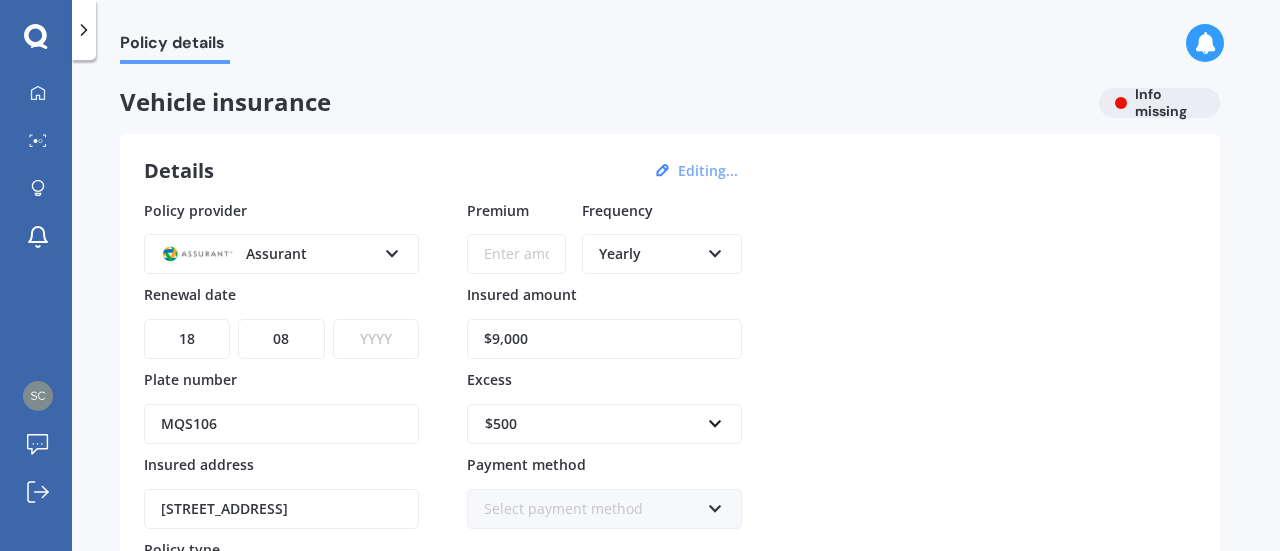 select on "2025" 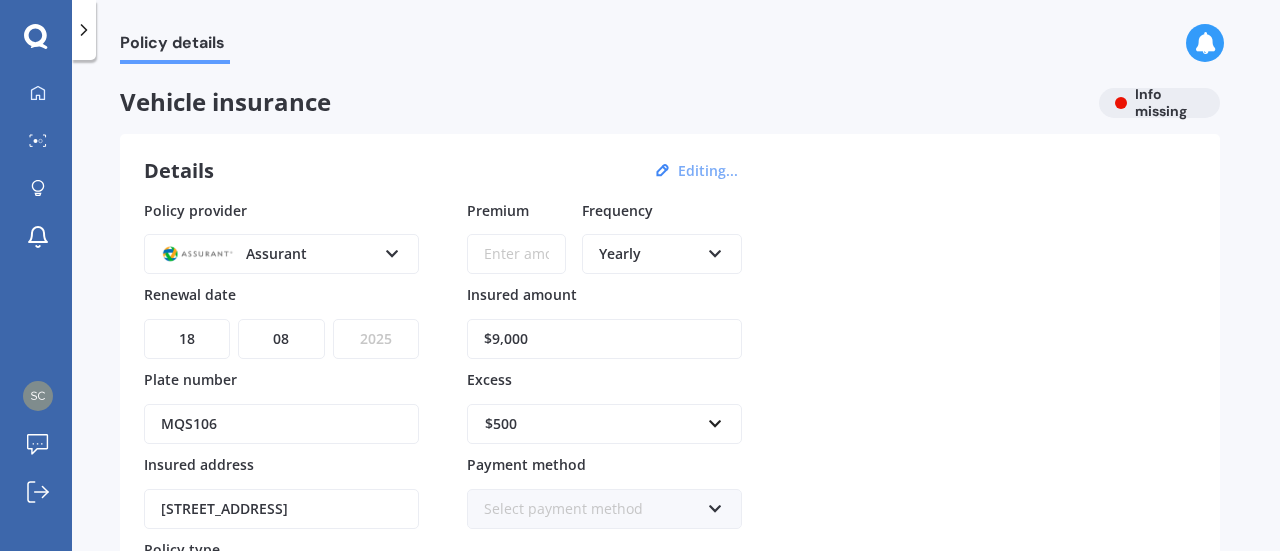 click on "YYYY 2027 2026 2025 2024 2023 2022 2021 2020 2019 2018 2017 2016 2015 2014 2013 2012 2011 2010 2009 2008 2007 2006 2005 2004 2003 2002 2001 2000 1999 1998 1997 1996 1995 1994 1993 1992 1991 1990 1989 1988 1987 1986 1985 1984 1983 1982 1981 1980 1979 1978 1977 1976 1975 1974 1973 1972 1971 1970 1969 1968 1967 1966 1965 1964 1963 1962 1961 1960 1959 1958 1957 1956 1955 1954 1953 1952 1951 1950 1949 1948 1947 1946 1945 1944 1943 1942 1941 1940 1939 1938 1937 1936 1935 1934 1933 1932 1931 1930 1929 1928" at bounding box center (376, 339) 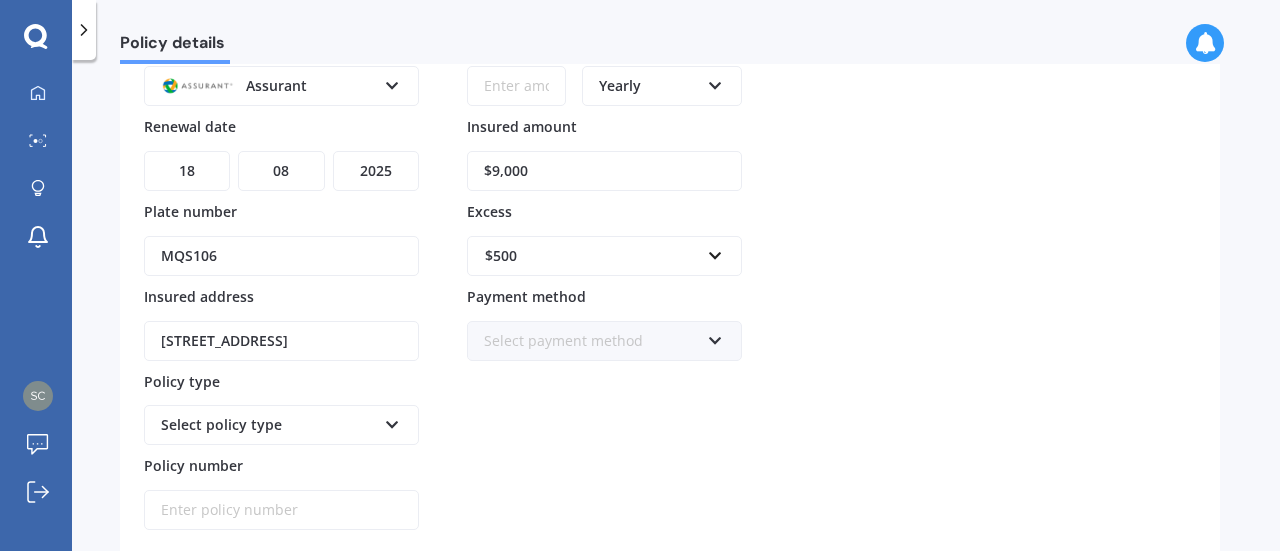 scroll, scrollTop: 200, scrollLeft: 0, axis: vertical 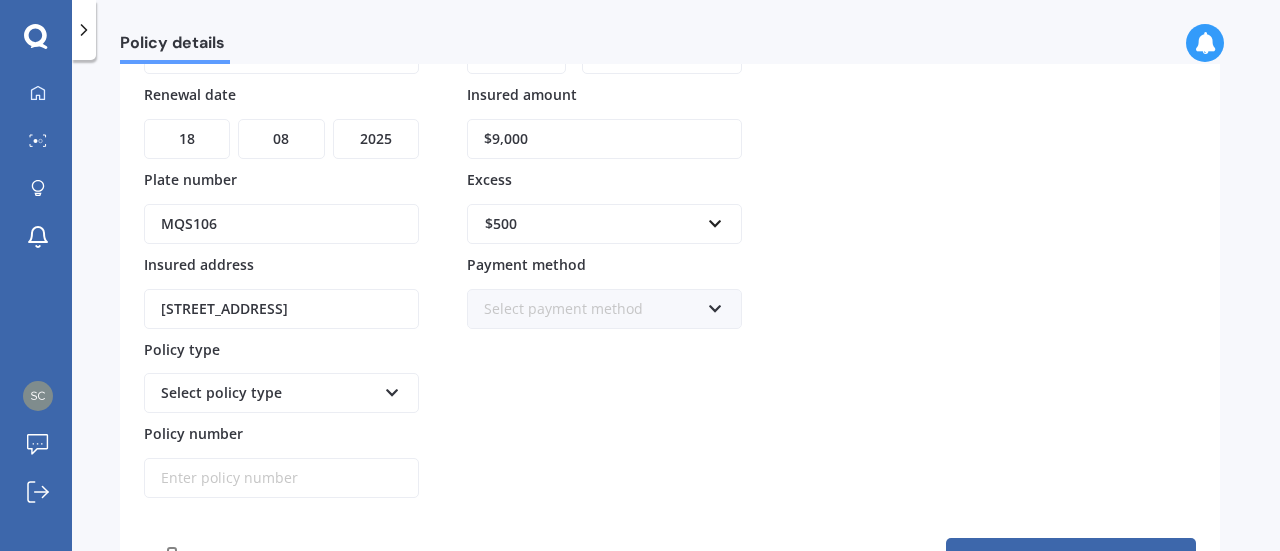 click on "Premium Frequency Yearly Yearly Six-Monthly Quarterly Monthly Fortnightly Weekly Insured amount $9,000 Excess $500 $100 $400 $500 $750 $1,000 $1,500 $2,000 Payment method Select payment method Direct debit - bank account Direct debit - credit/debit card Online payment Internet banking transfer Cheque" at bounding box center (604, 249) 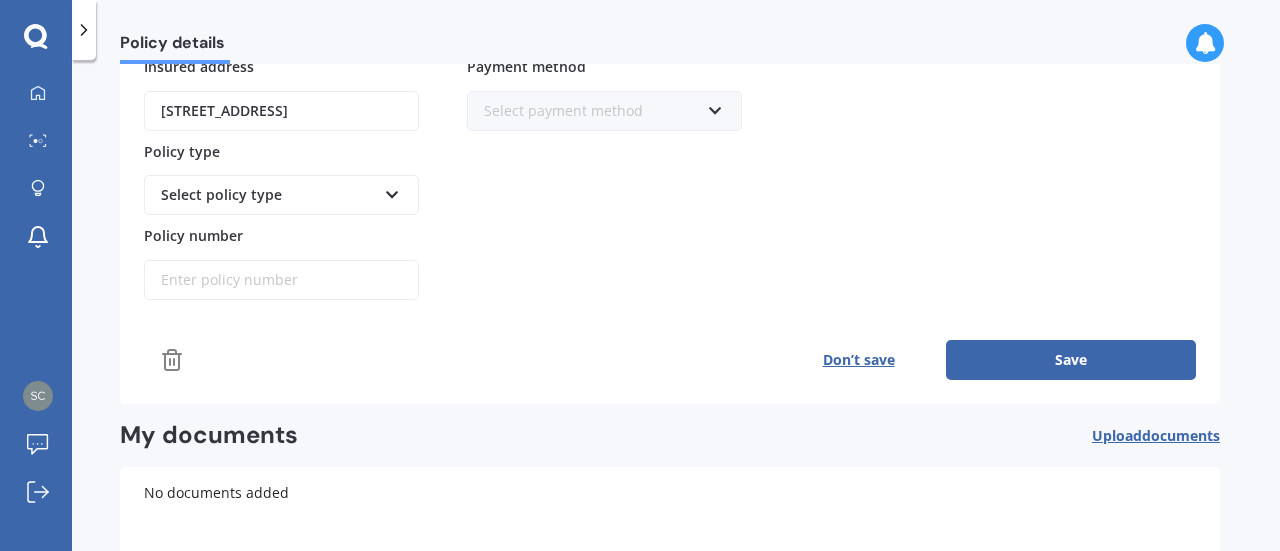 scroll, scrollTop: 400, scrollLeft: 0, axis: vertical 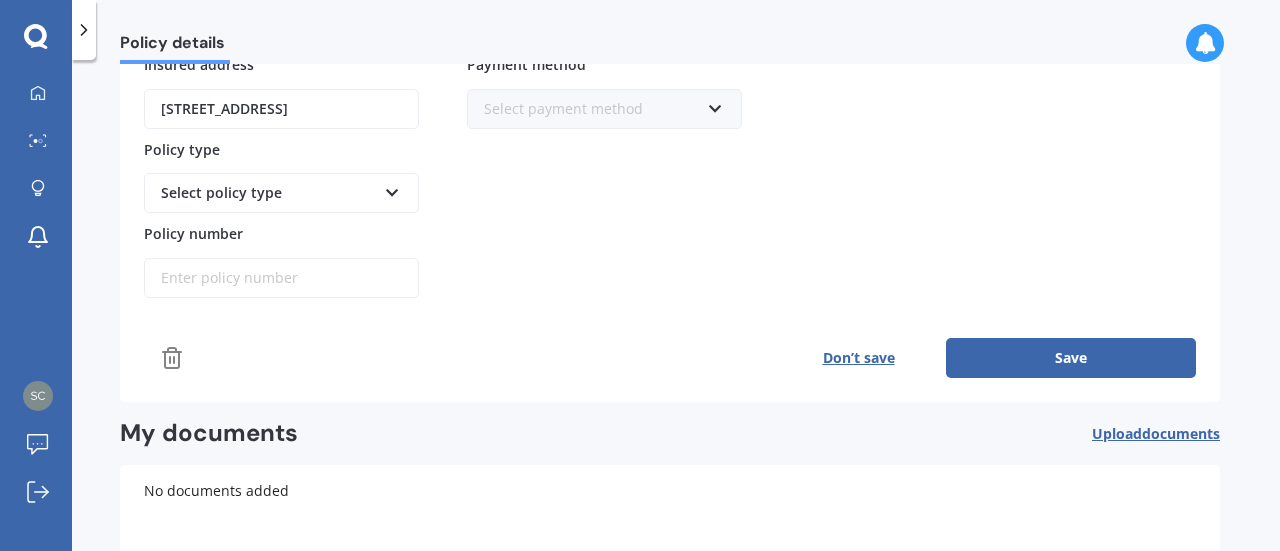 click on "Save" at bounding box center [1071, 358] 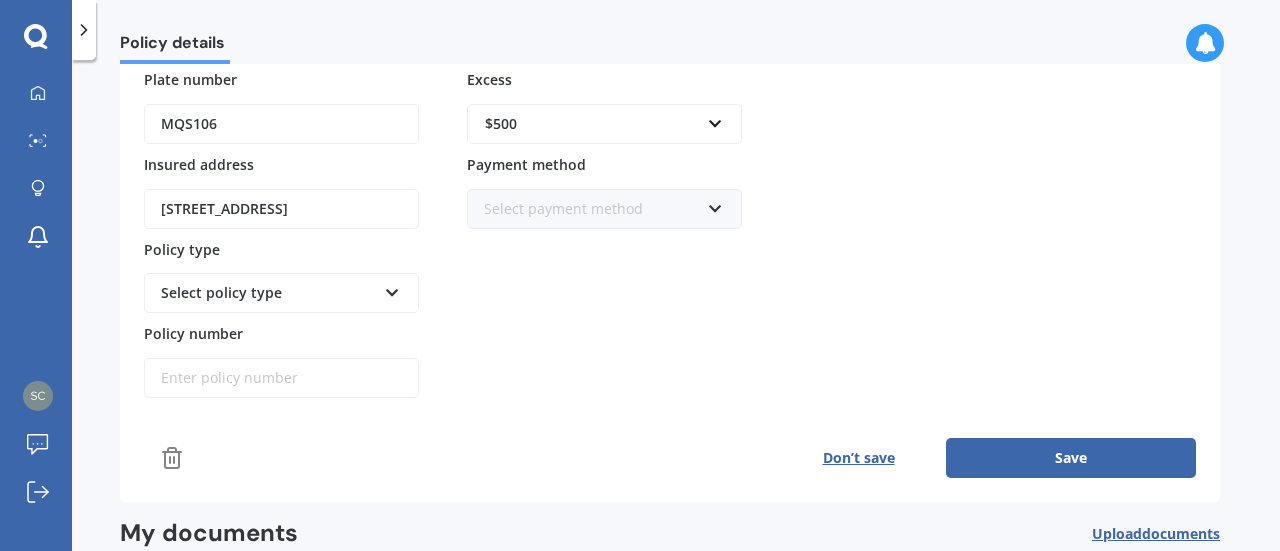 scroll, scrollTop: 400, scrollLeft: 0, axis: vertical 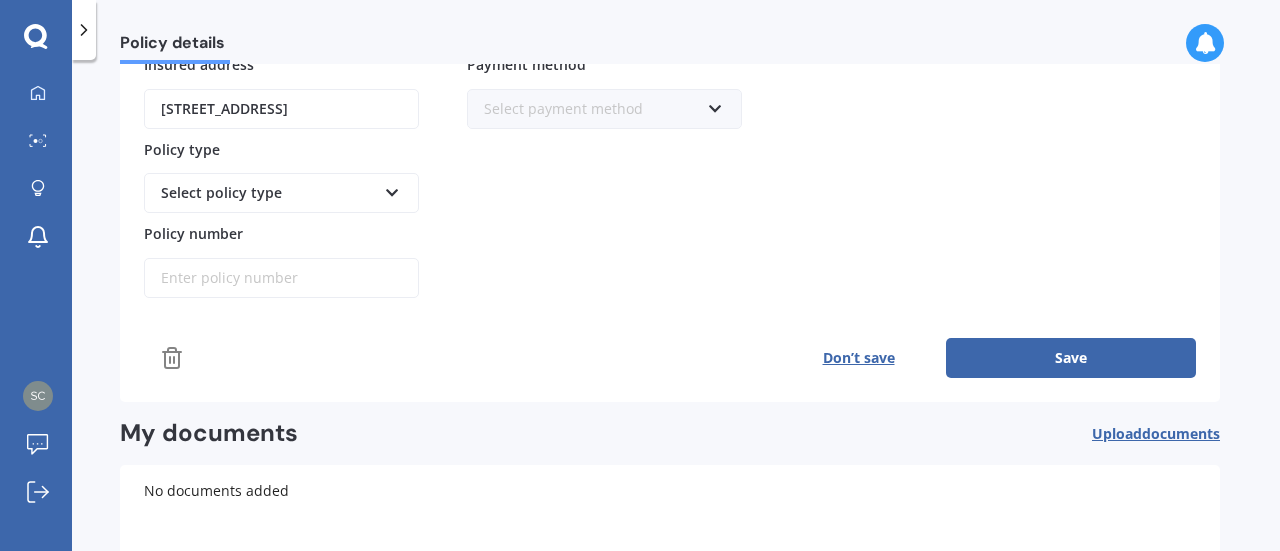 type on "$600.00" 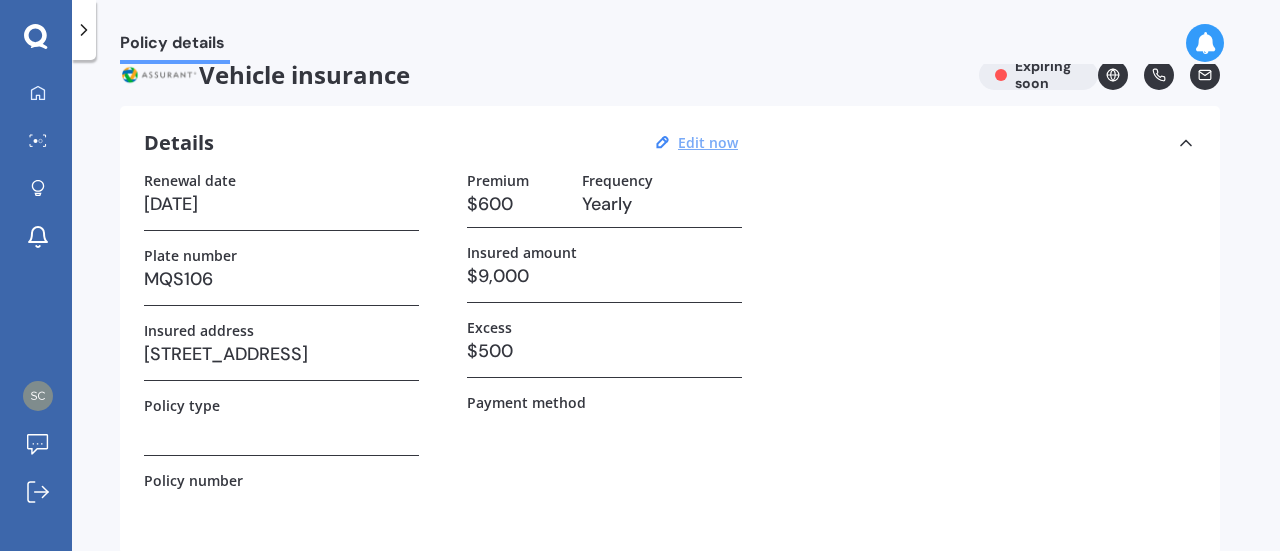 scroll, scrollTop: 0, scrollLeft: 0, axis: both 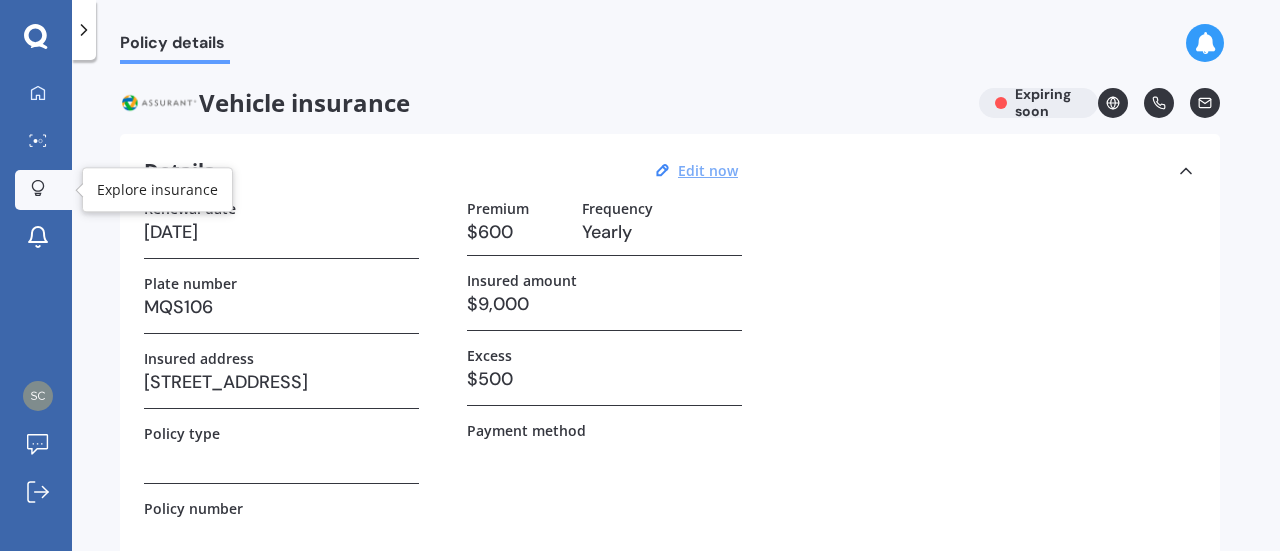 click at bounding box center (38, 189) 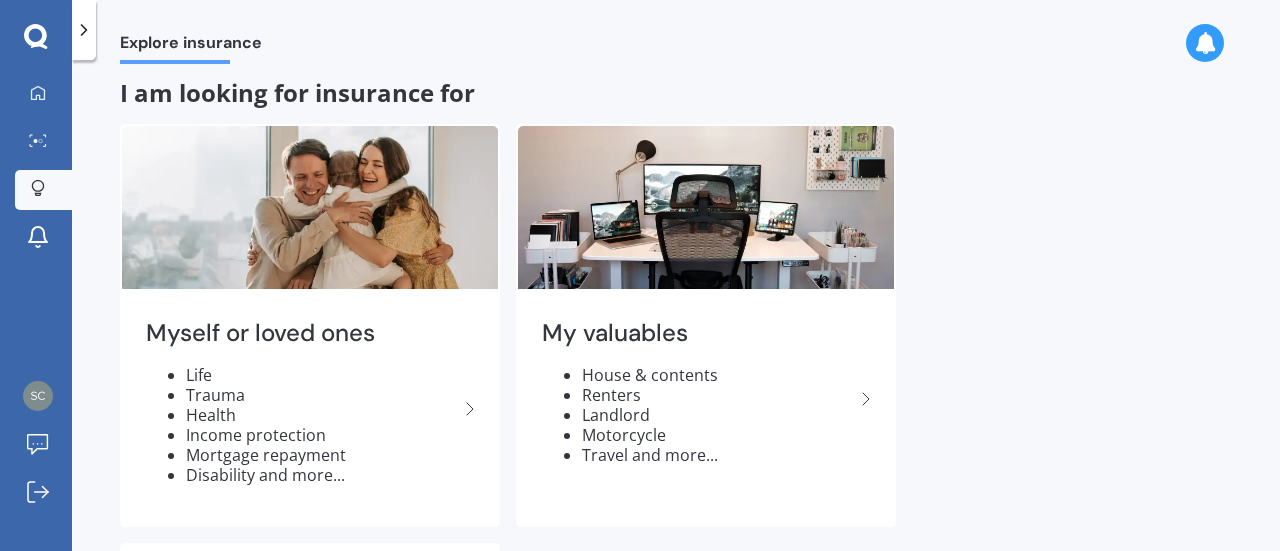 scroll, scrollTop: 0, scrollLeft: 0, axis: both 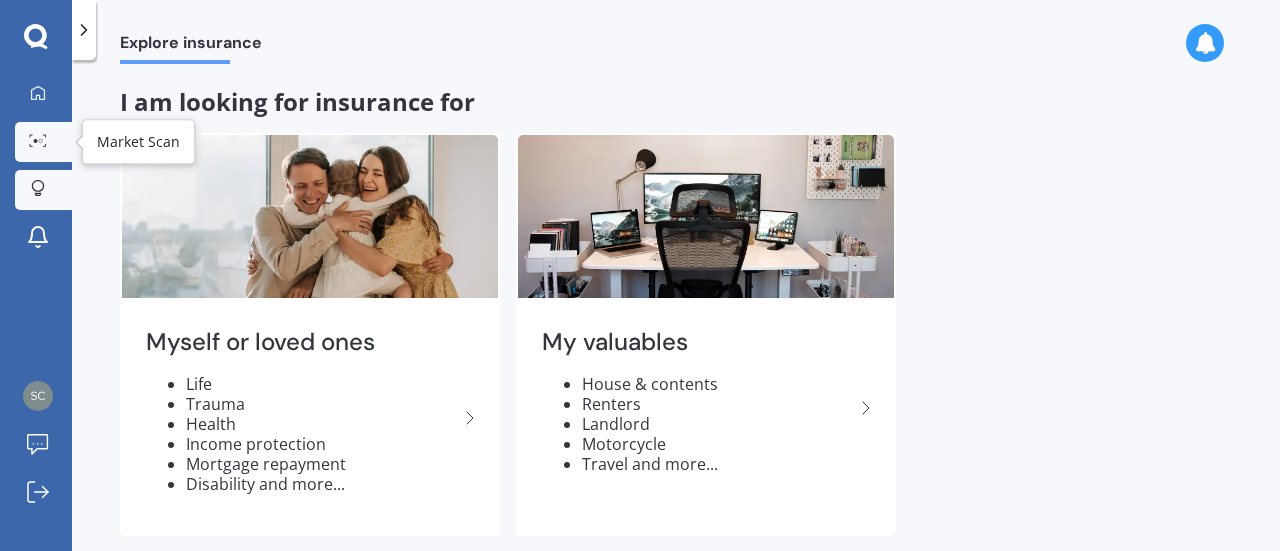 click at bounding box center (38, 141) 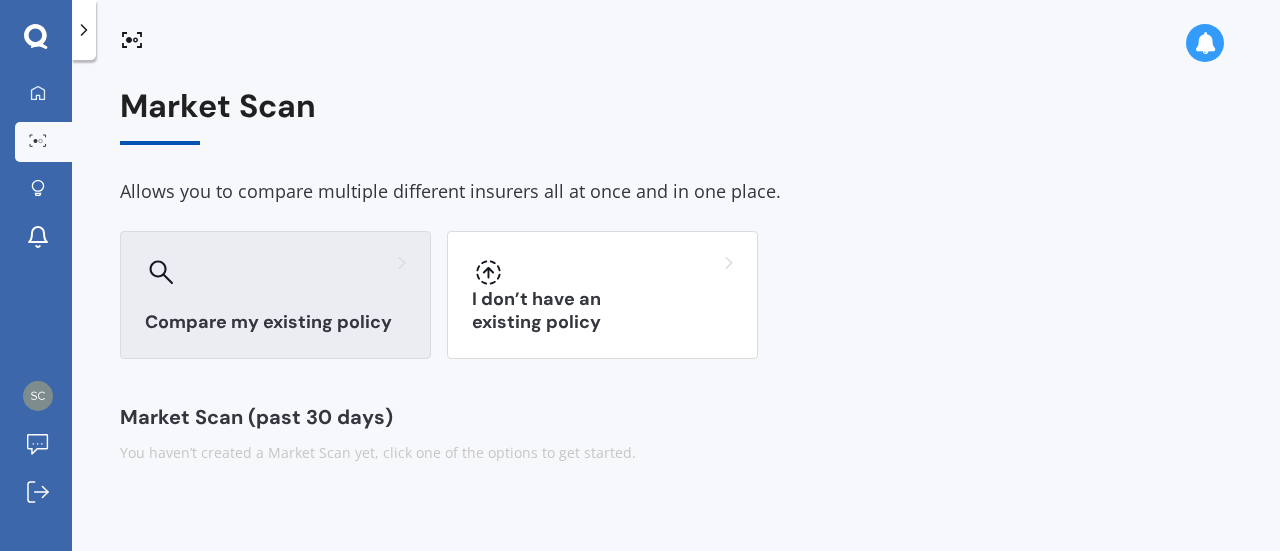 click on "Compare my existing policy" at bounding box center [275, 322] 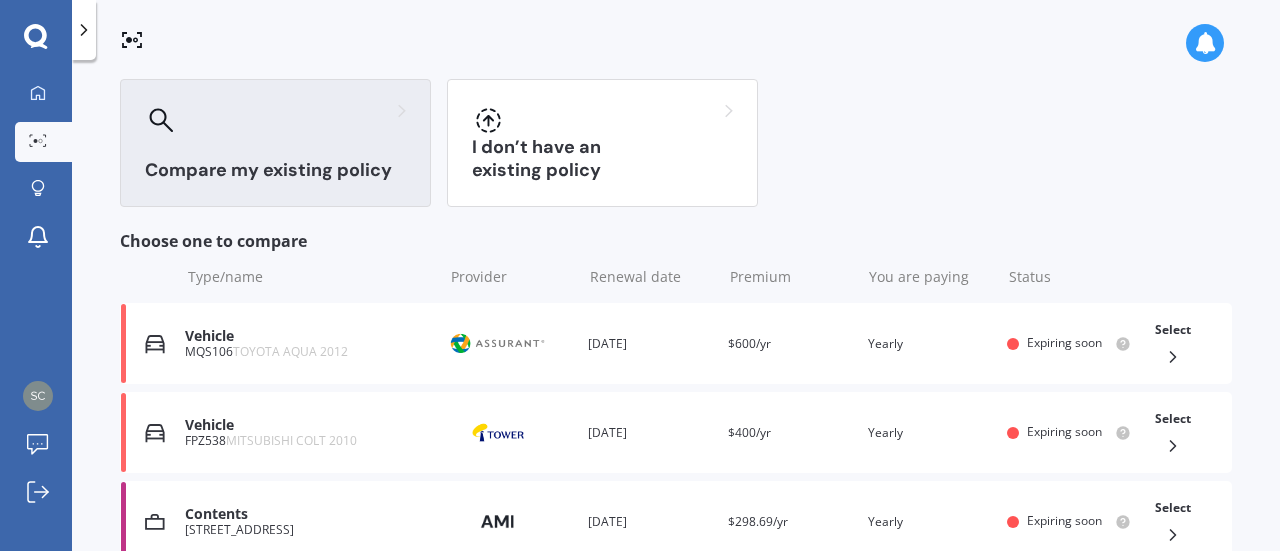 scroll, scrollTop: 200, scrollLeft: 0, axis: vertical 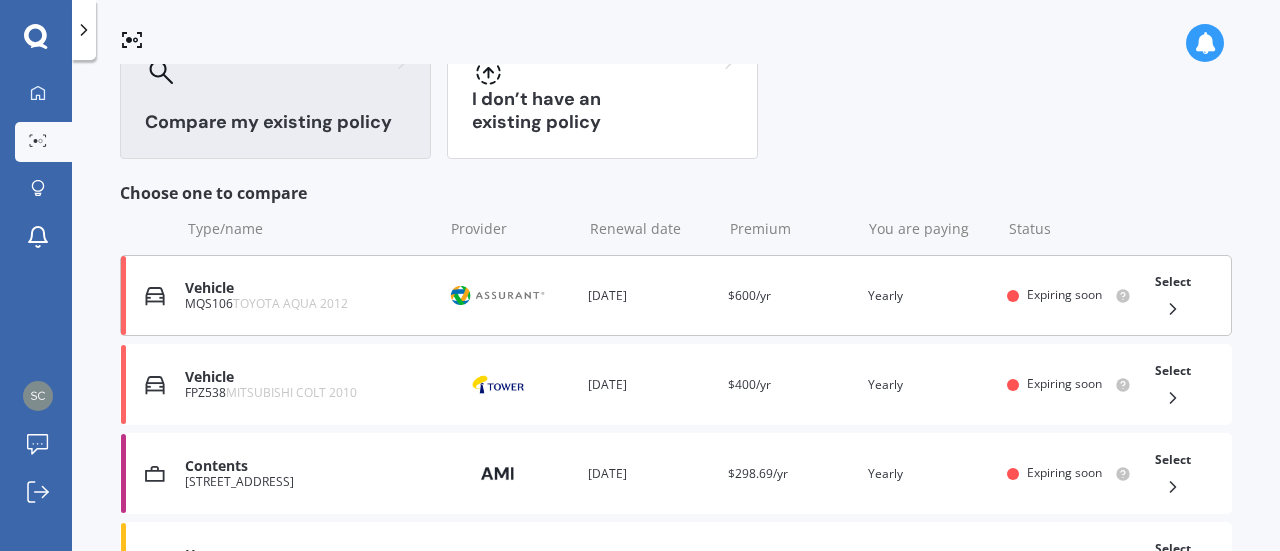 click on "TOYOTA AQUA 2012" at bounding box center [290, 303] 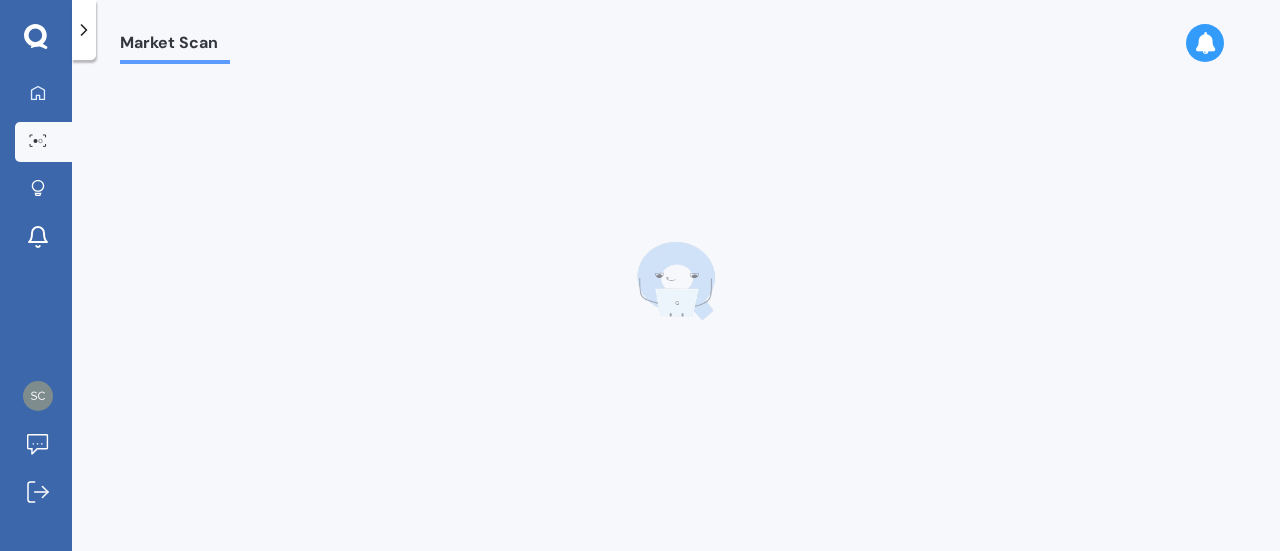 scroll, scrollTop: 0, scrollLeft: 0, axis: both 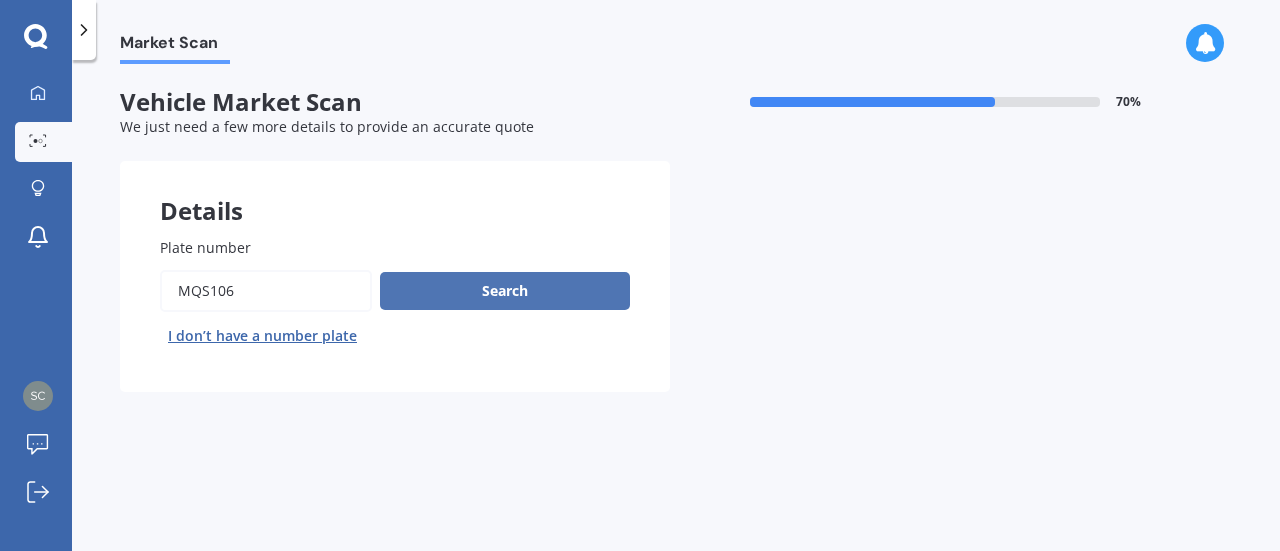 click on "Search" at bounding box center (505, 291) 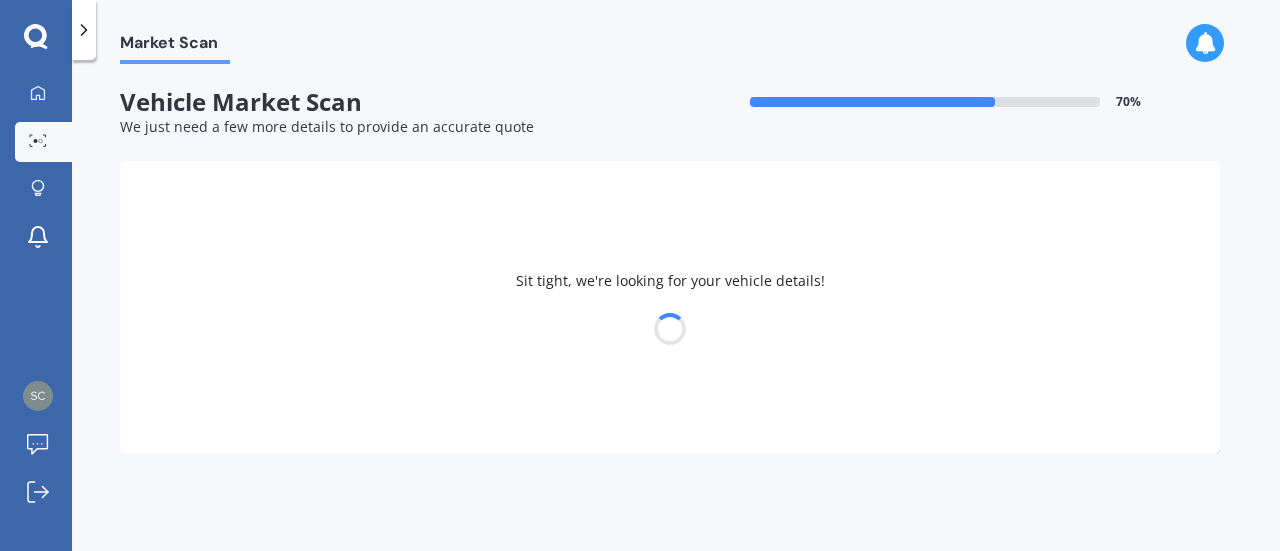 select on "TOYOTA" 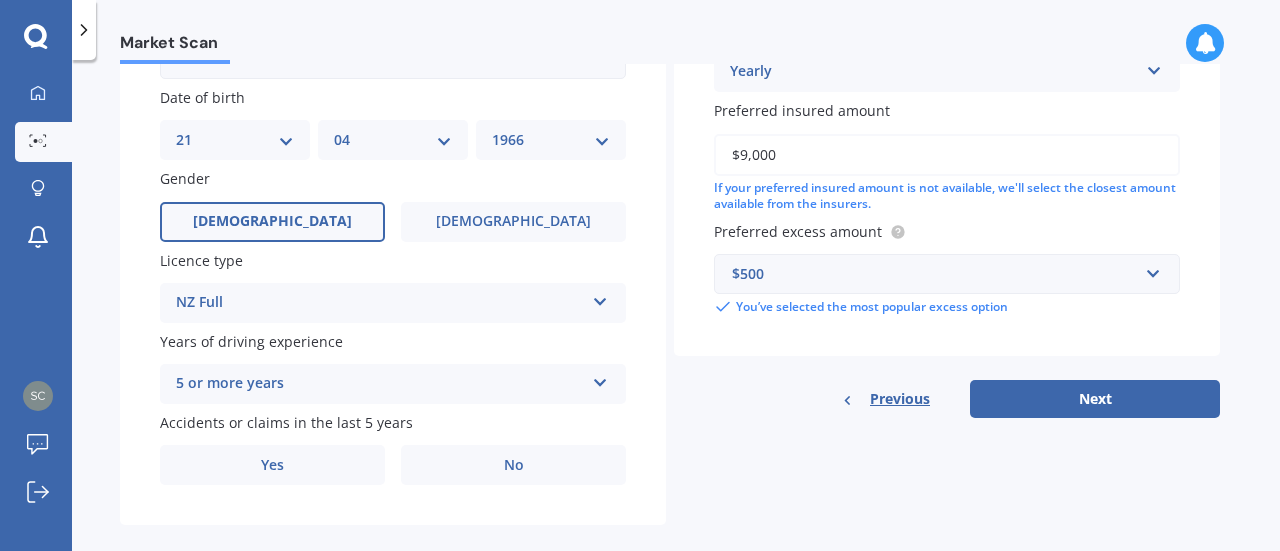scroll, scrollTop: 629, scrollLeft: 0, axis: vertical 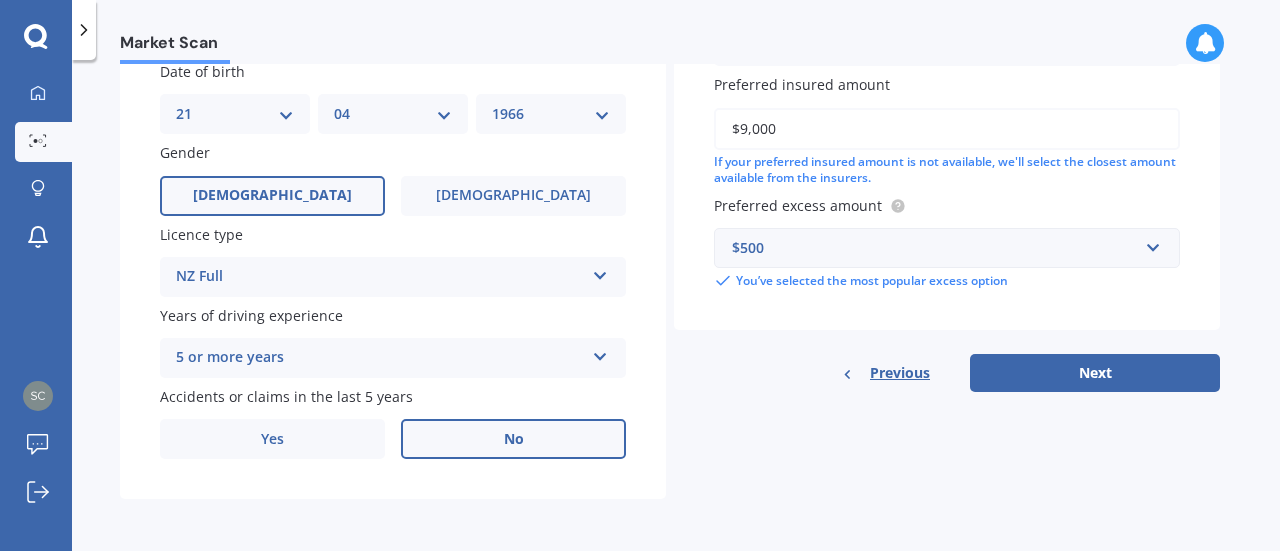 click on "No" at bounding box center (513, 439) 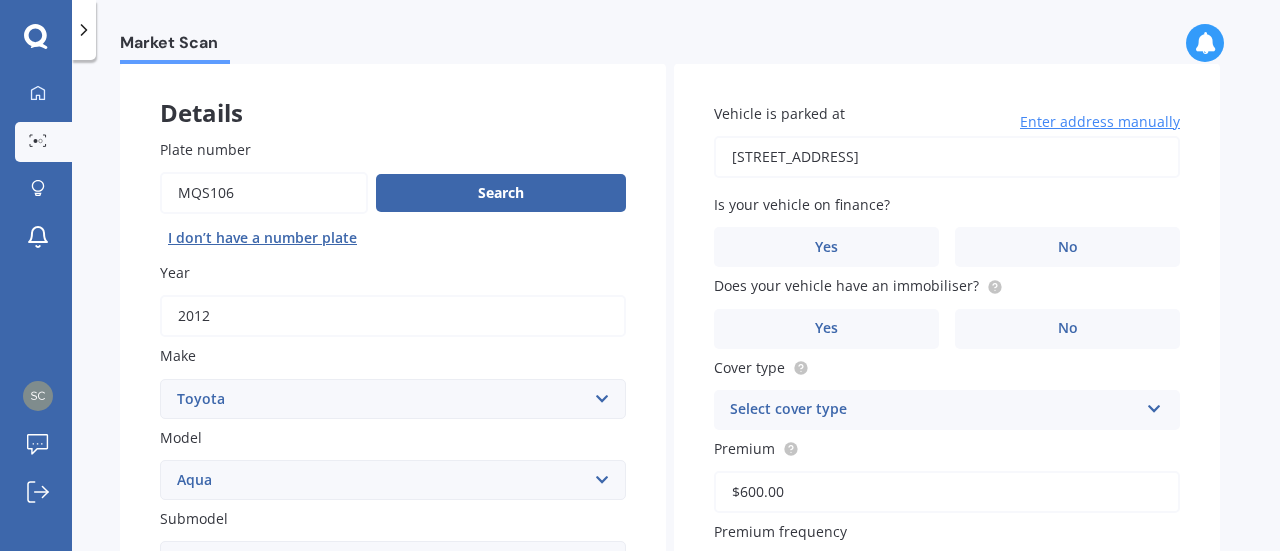 scroll, scrollTop: 129, scrollLeft: 0, axis: vertical 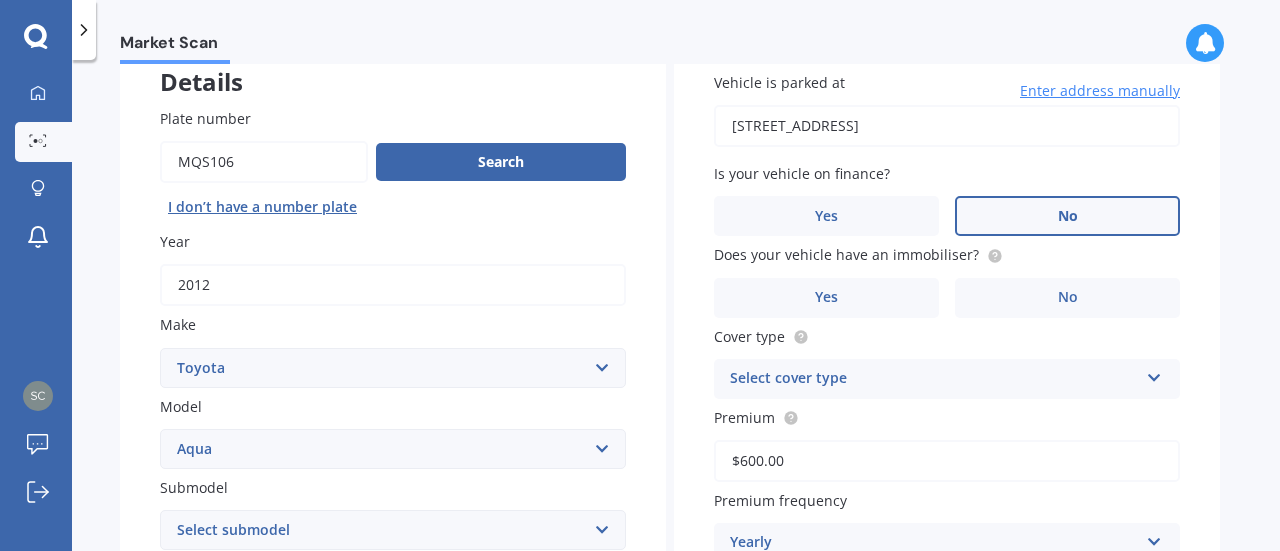 click on "No" at bounding box center [1067, 216] 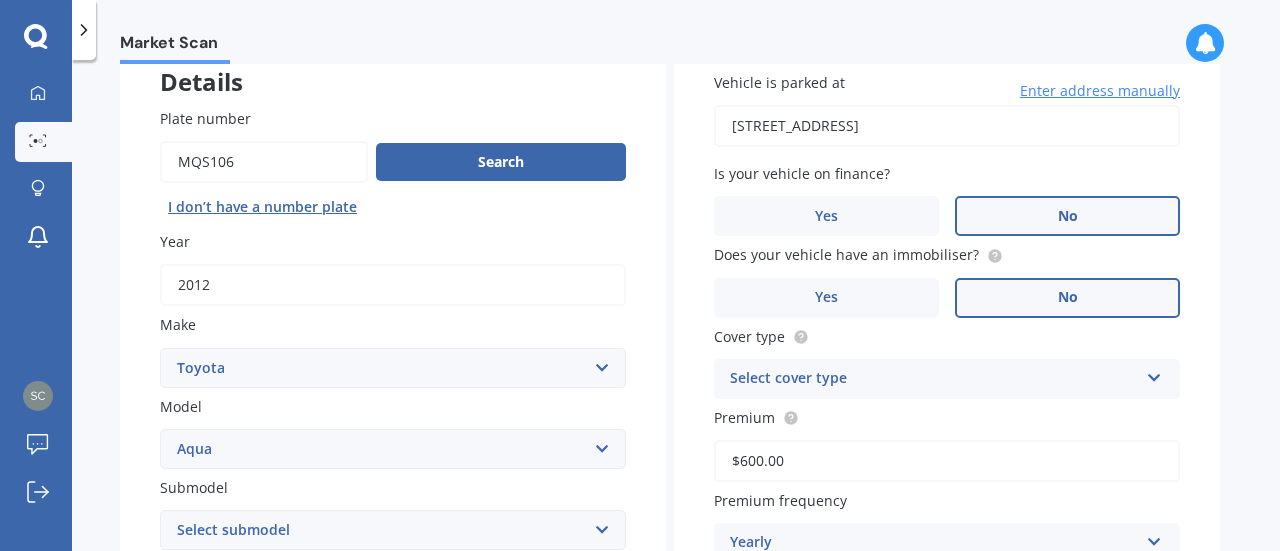 click on "No" at bounding box center [1068, 297] 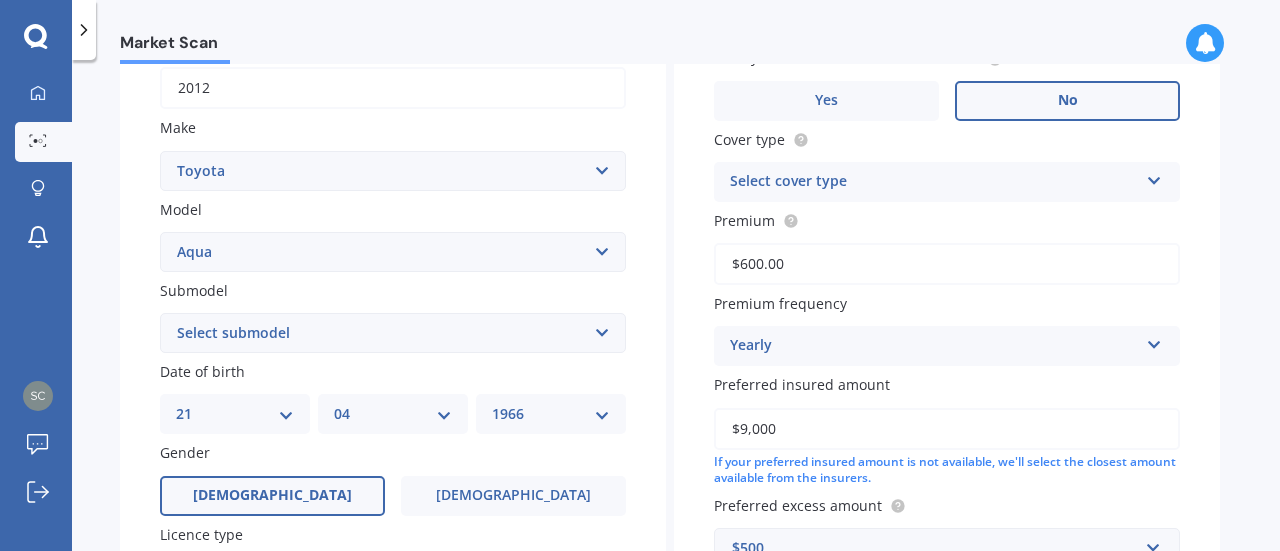 scroll, scrollTop: 329, scrollLeft: 0, axis: vertical 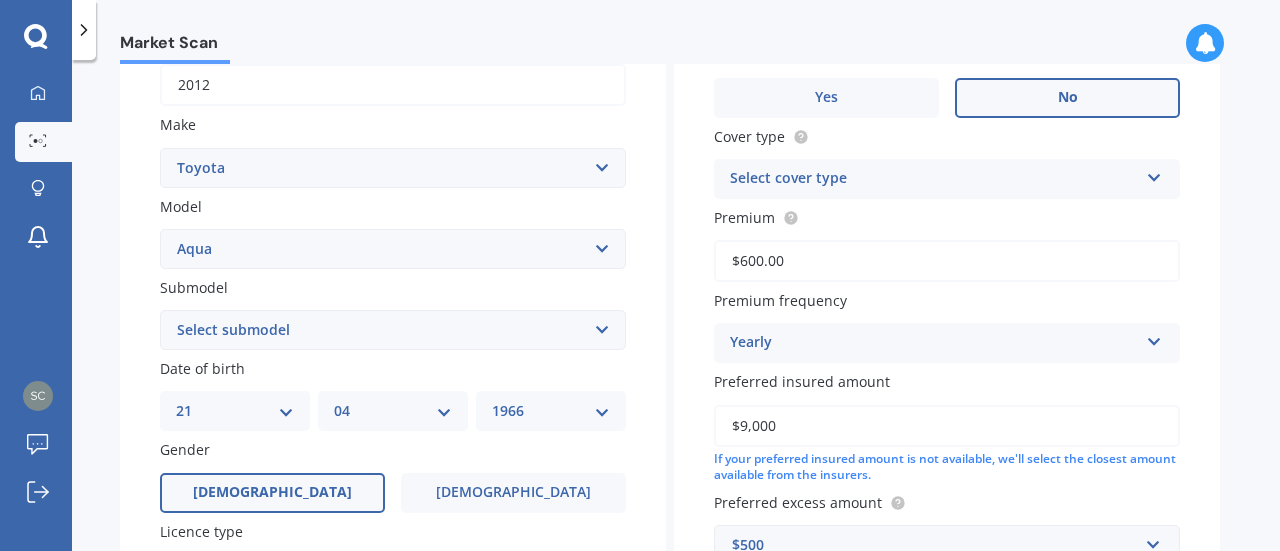 click on "Select cover type" at bounding box center [934, 179] 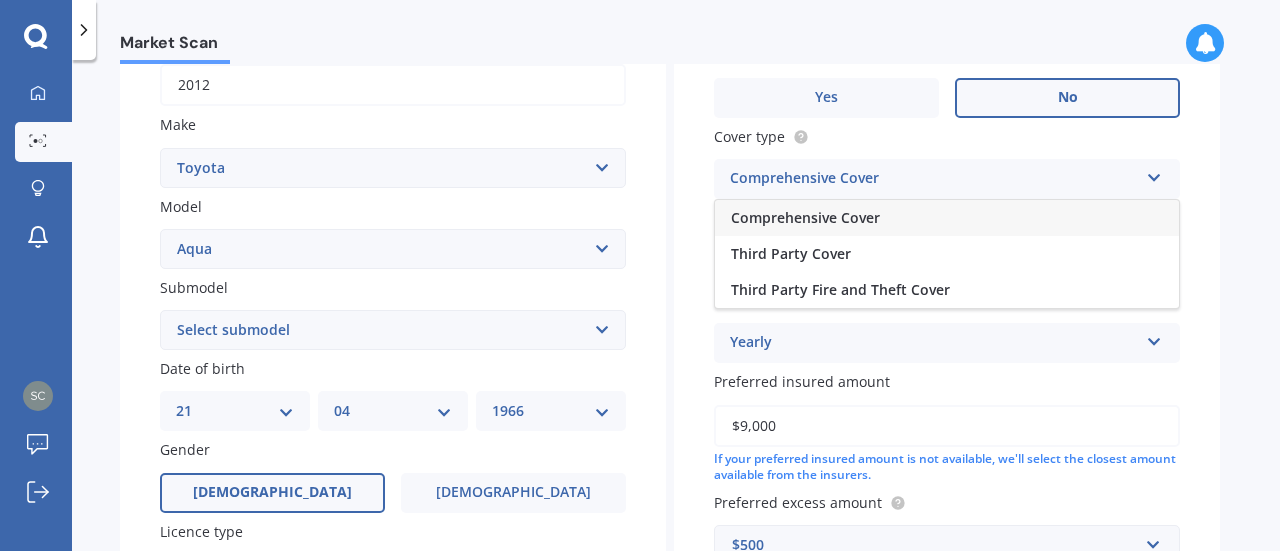 click on "Comprehensive Cover" at bounding box center (947, 218) 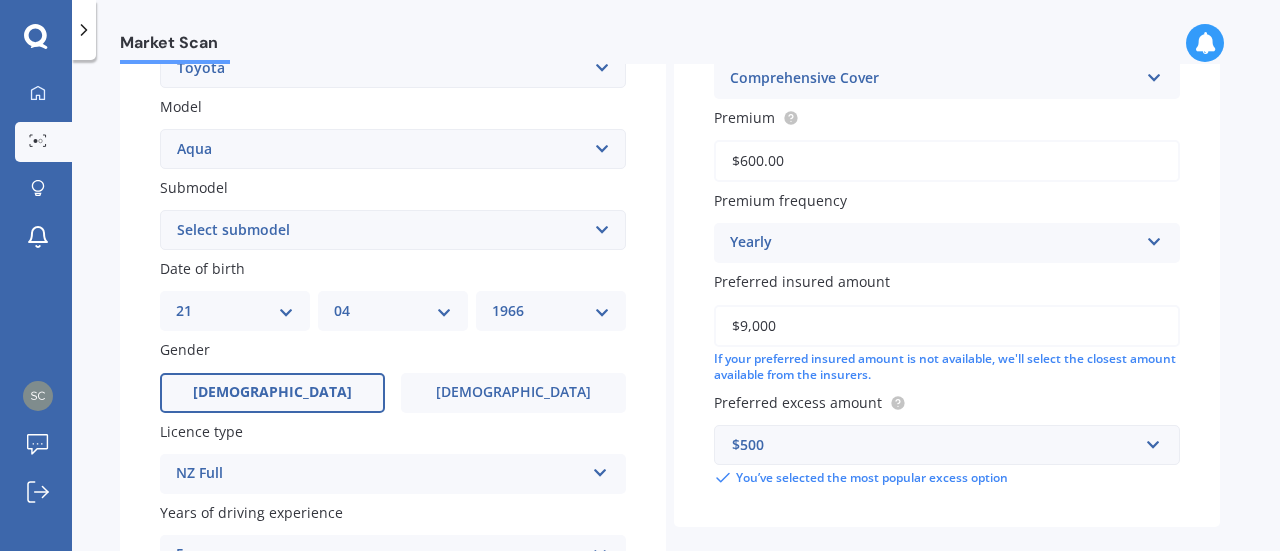 scroll, scrollTop: 529, scrollLeft: 0, axis: vertical 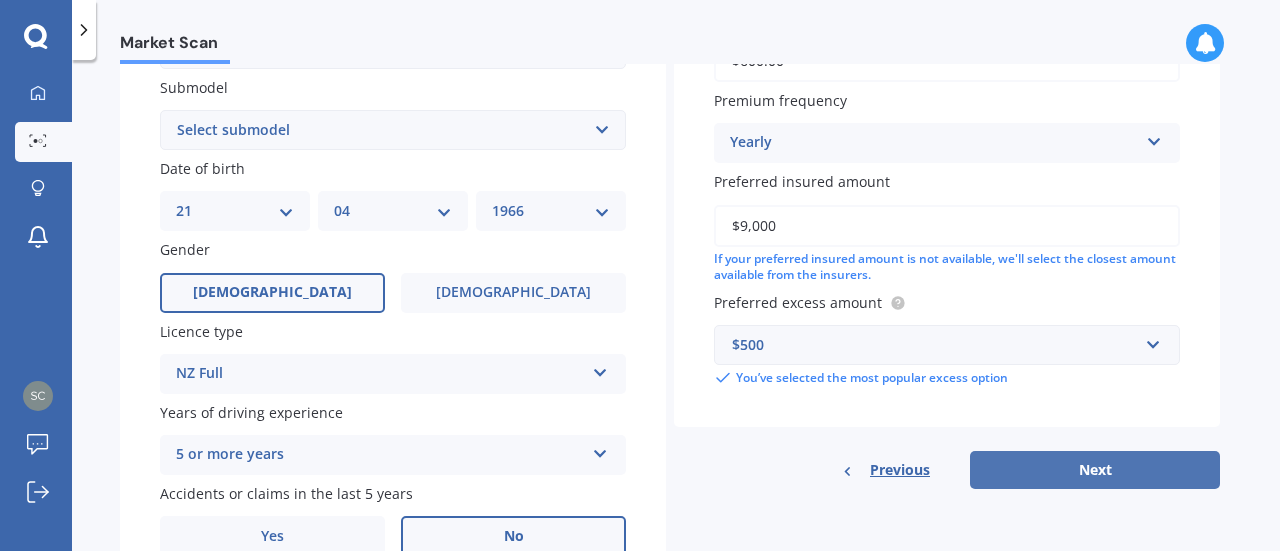 click on "Next" at bounding box center [1095, 470] 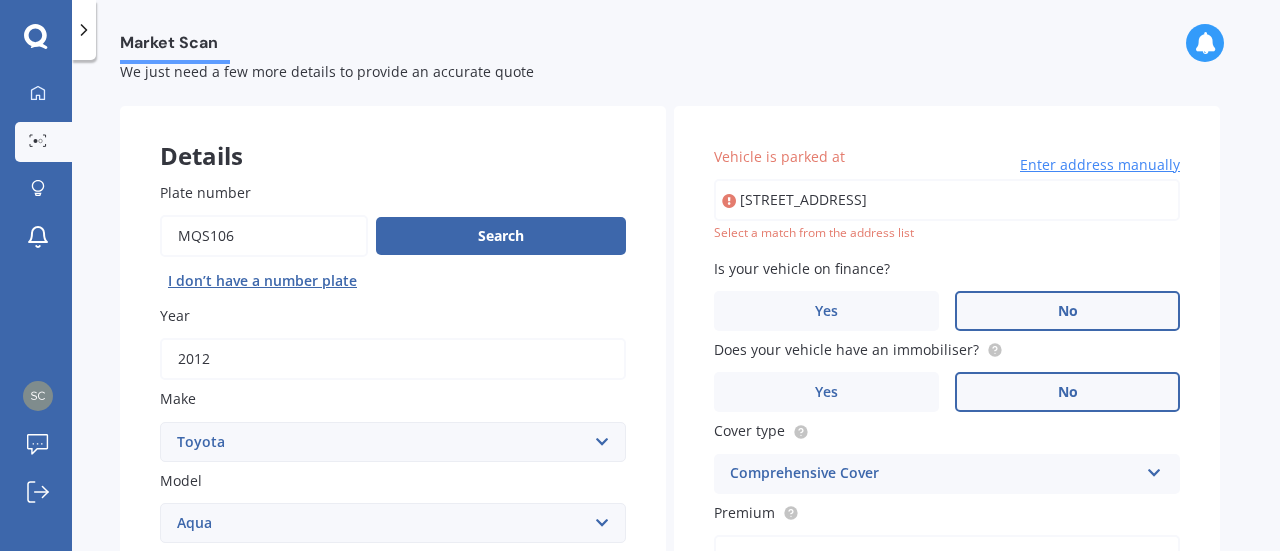 scroll, scrollTop: 29, scrollLeft: 0, axis: vertical 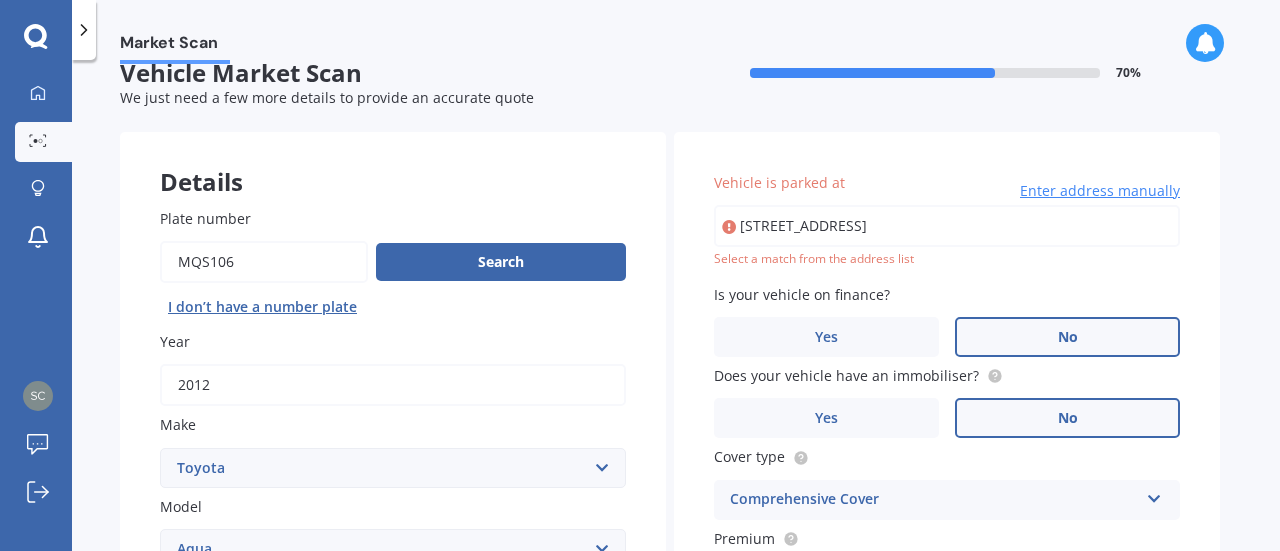 click on "[STREET_ADDRESS]" at bounding box center (947, 226) 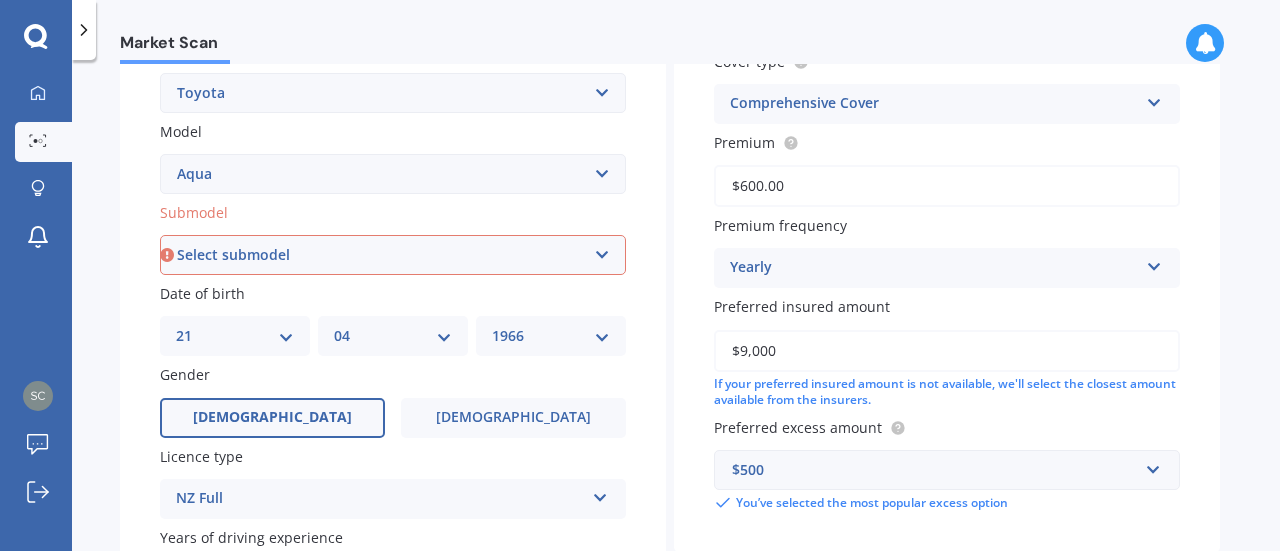 scroll, scrollTop: 429, scrollLeft: 0, axis: vertical 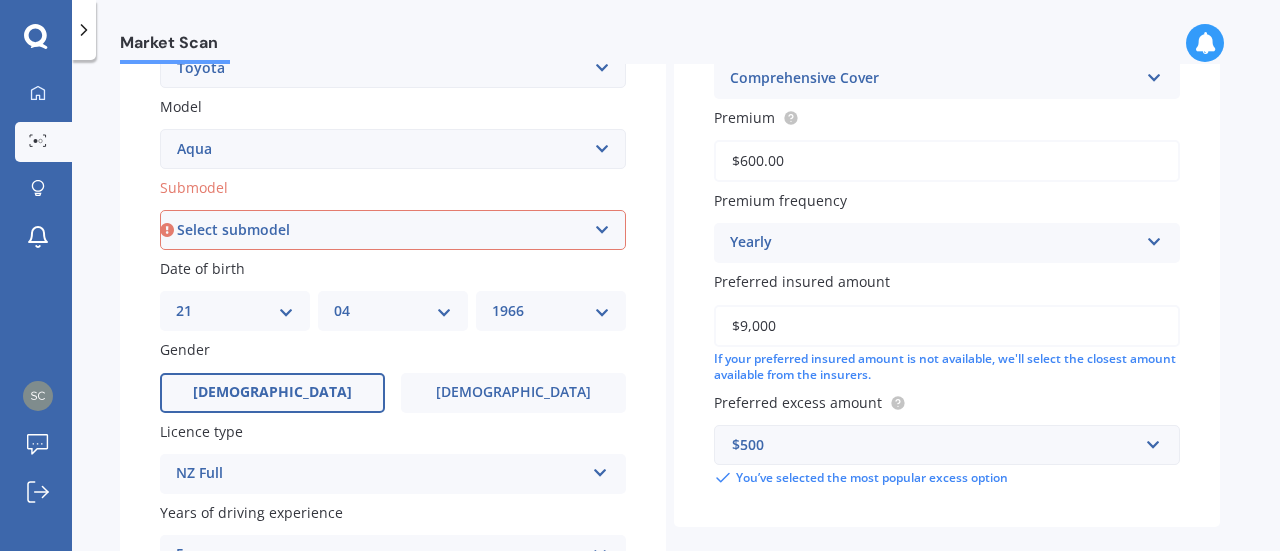 click on "Select submodel Hatchback Hybrid" at bounding box center (393, 230) 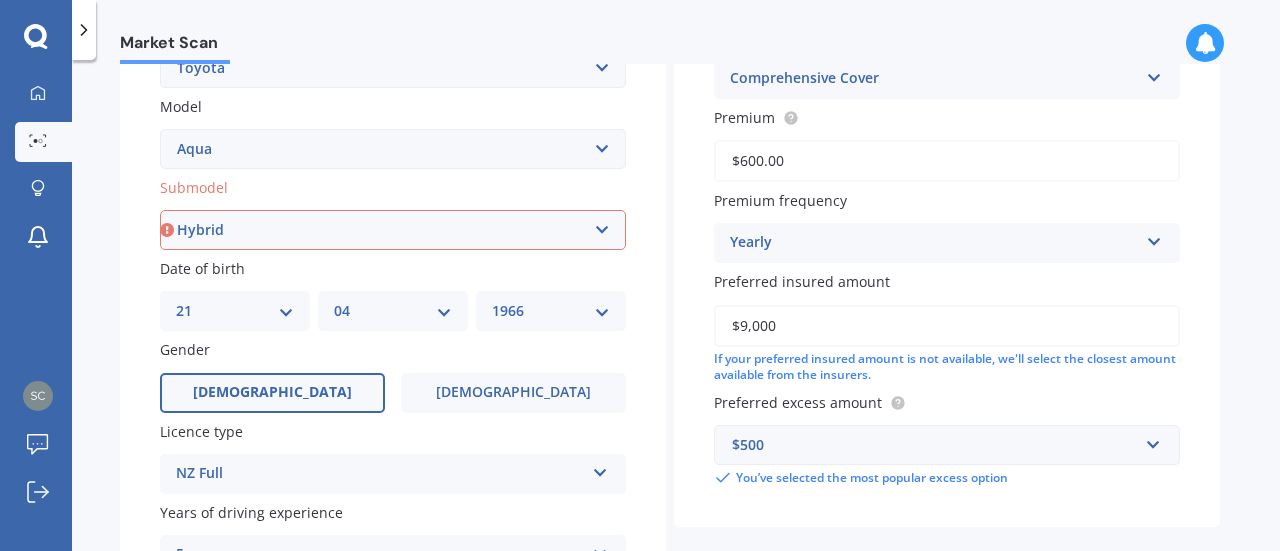 click on "Select submodel Hatchback Hybrid" at bounding box center (393, 230) 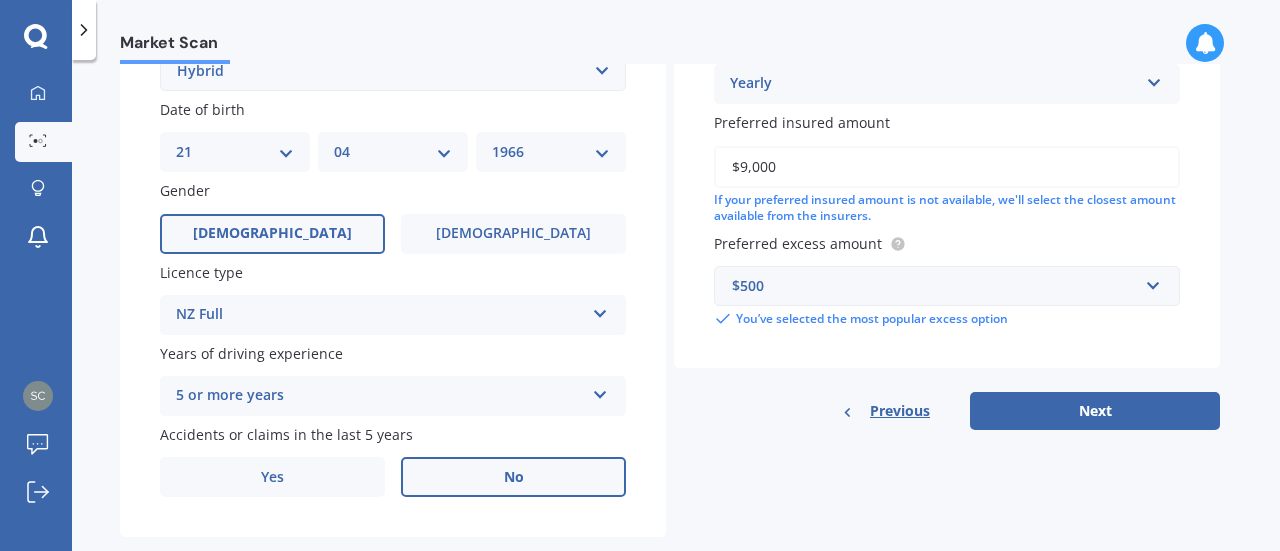 scroll, scrollTop: 629, scrollLeft: 0, axis: vertical 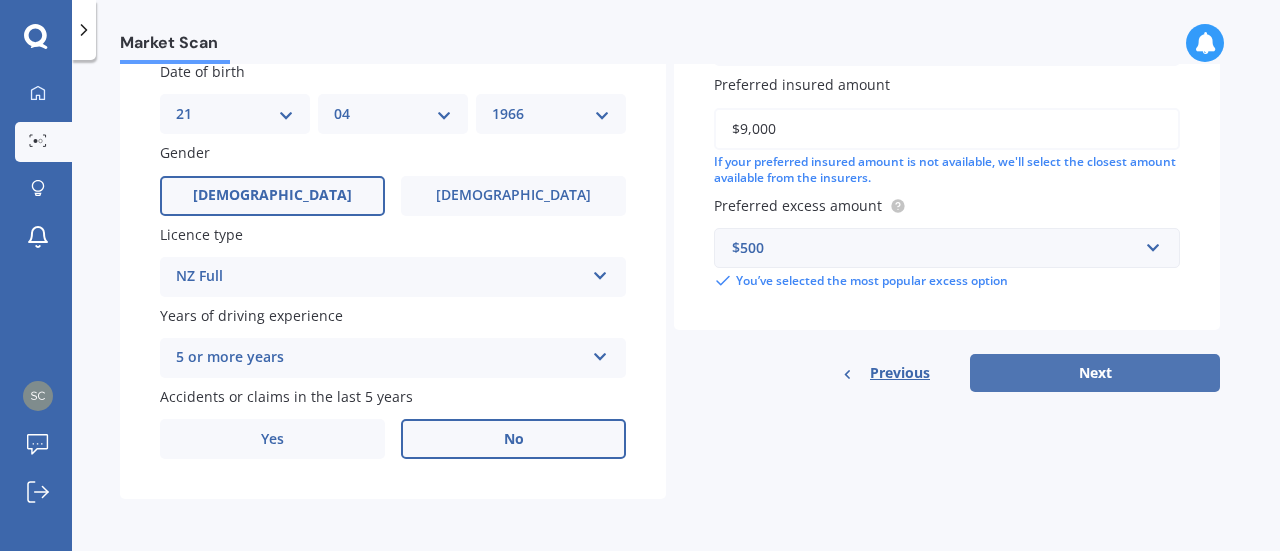 click on "Next" at bounding box center (1095, 373) 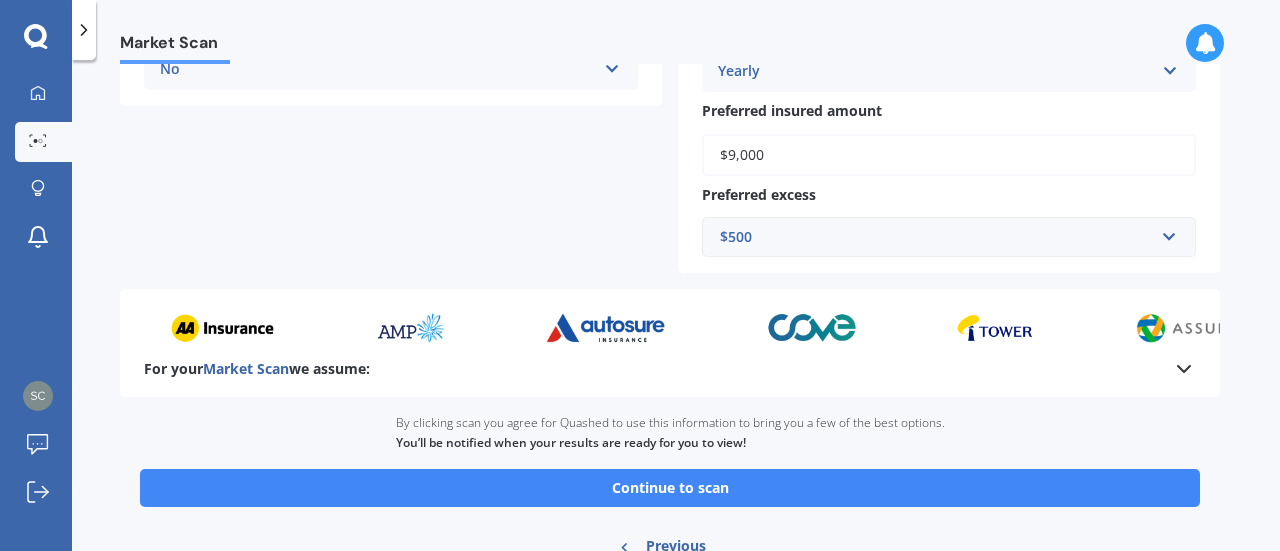 scroll, scrollTop: 600, scrollLeft: 0, axis: vertical 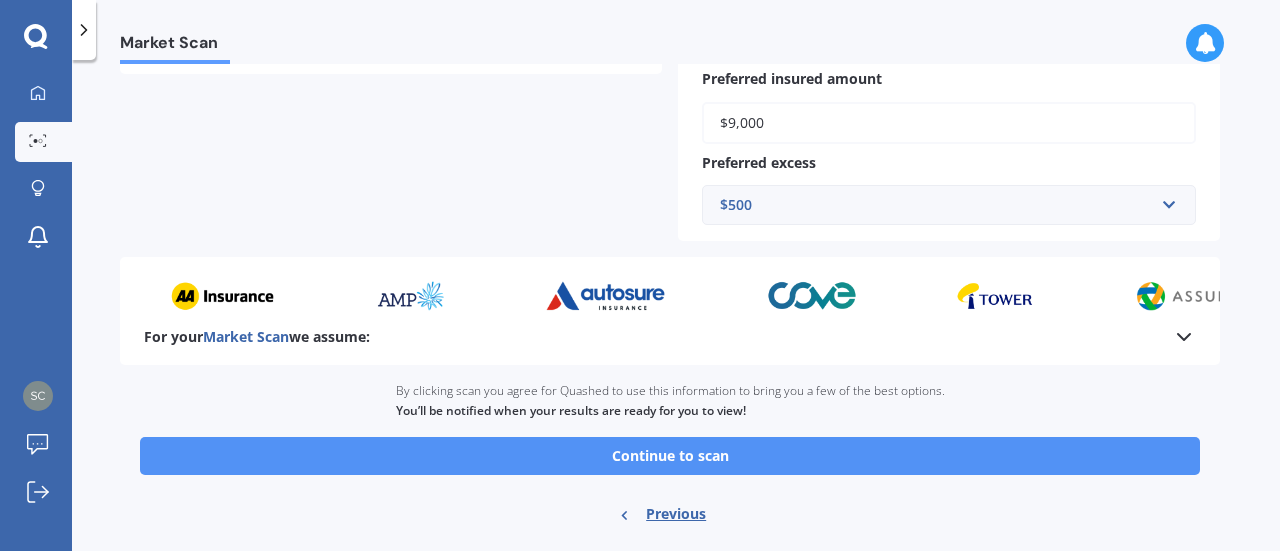 click on "Continue to scan" at bounding box center (670, 456) 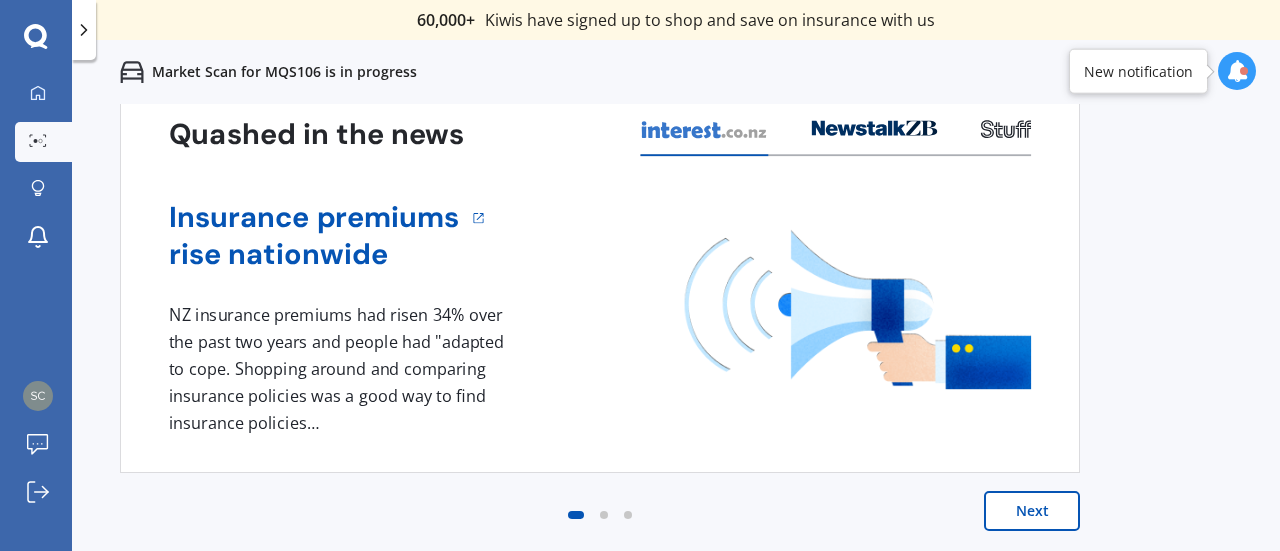scroll, scrollTop: 0, scrollLeft: 0, axis: both 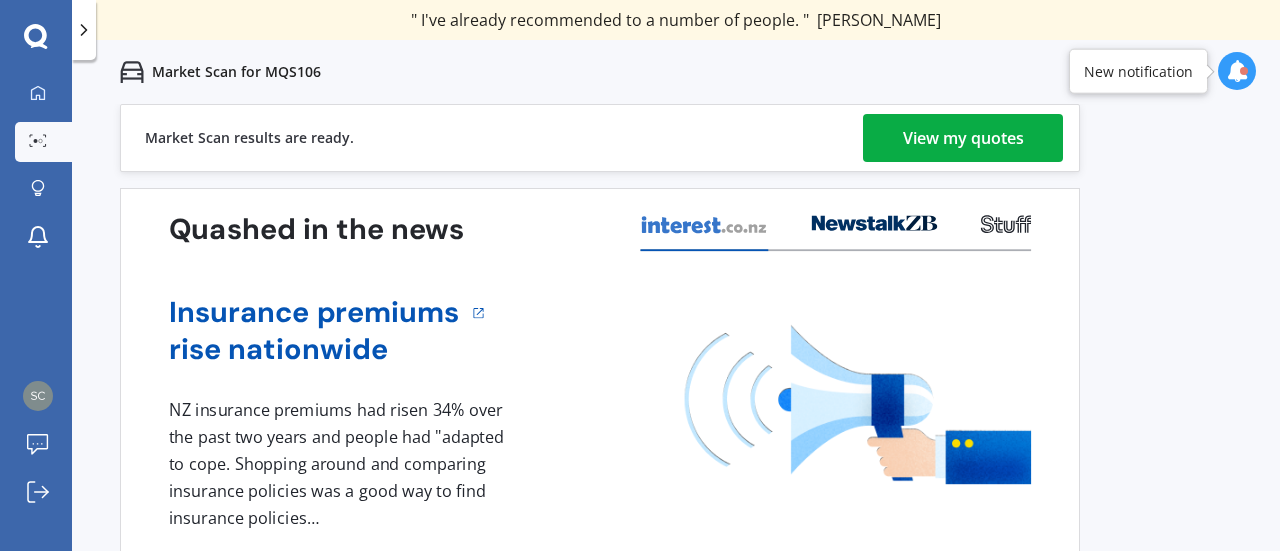click on "View my quotes" at bounding box center [963, 138] 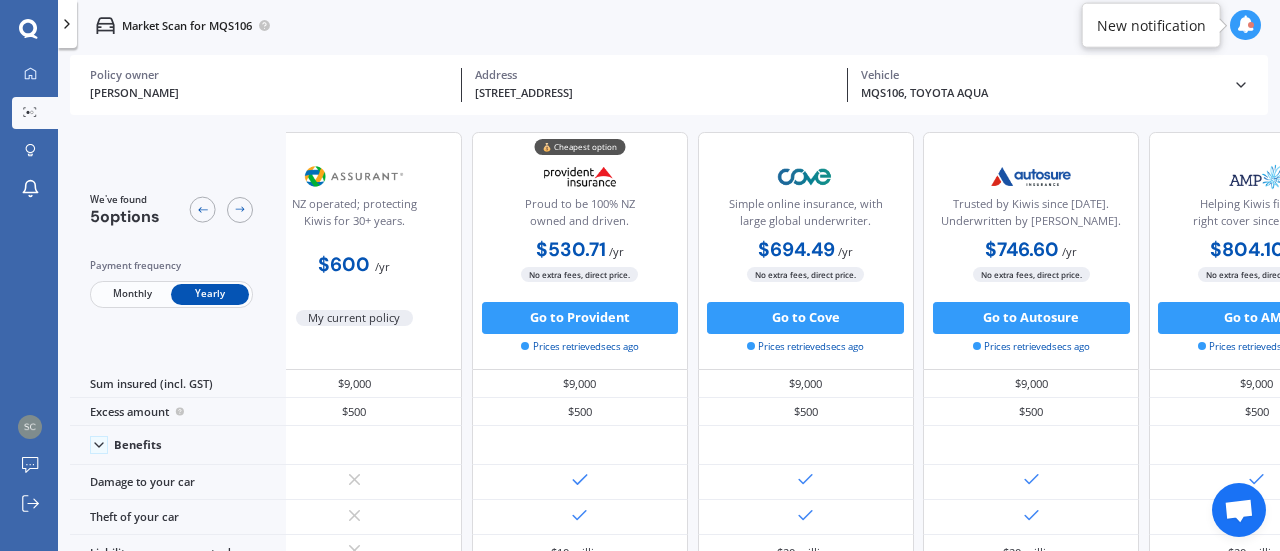 scroll, scrollTop: 0, scrollLeft: 0, axis: both 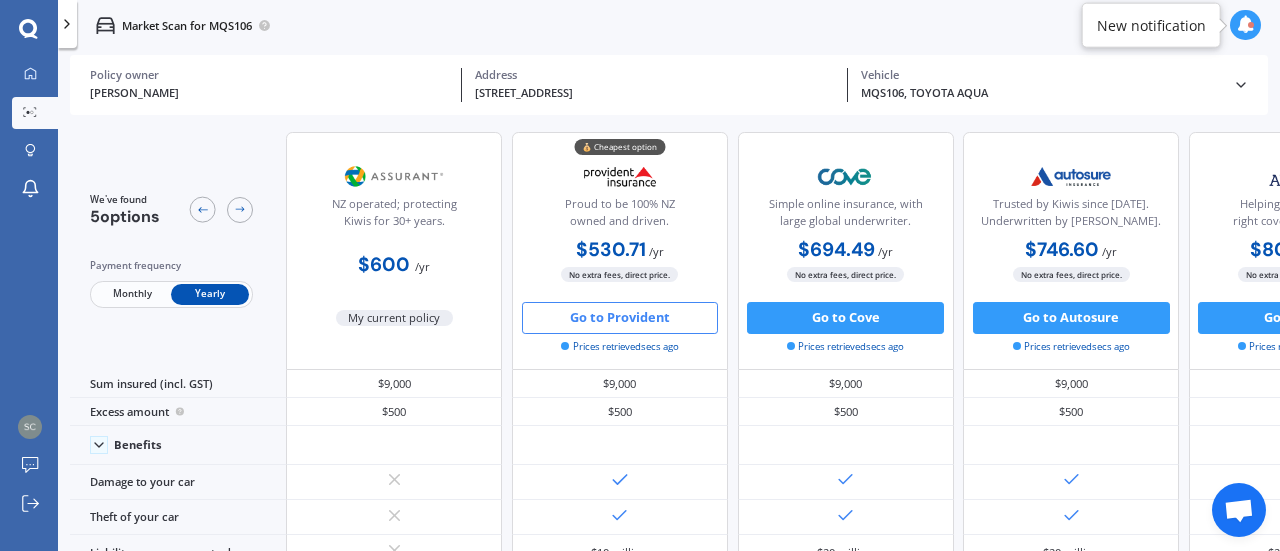 click on "Go to Provident" at bounding box center (620, 318) 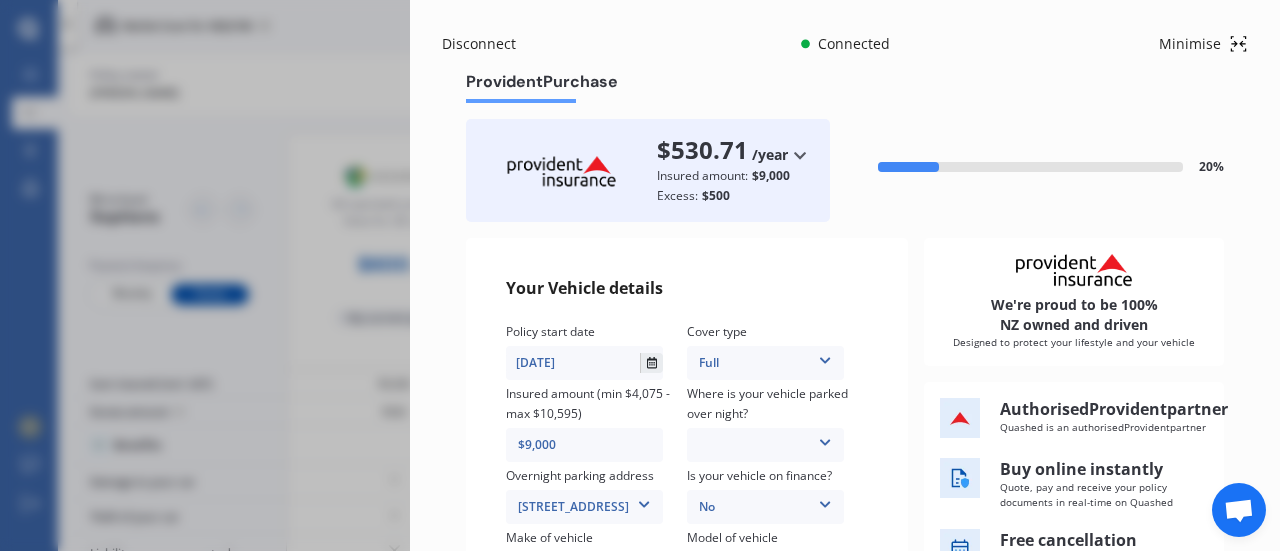 click 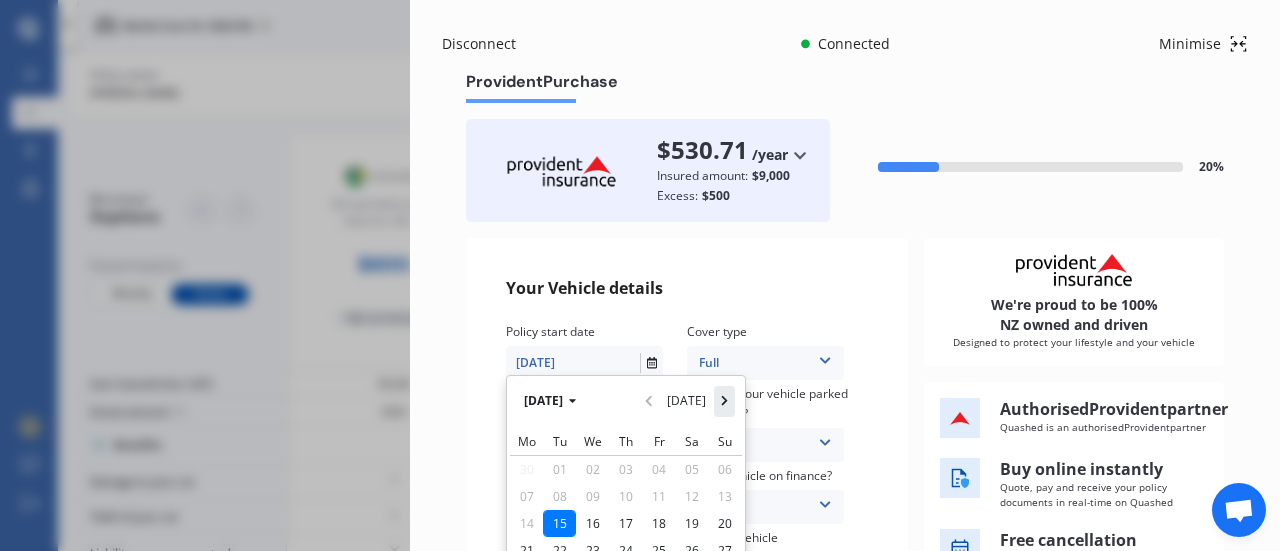 click at bounding box center [725, 401] 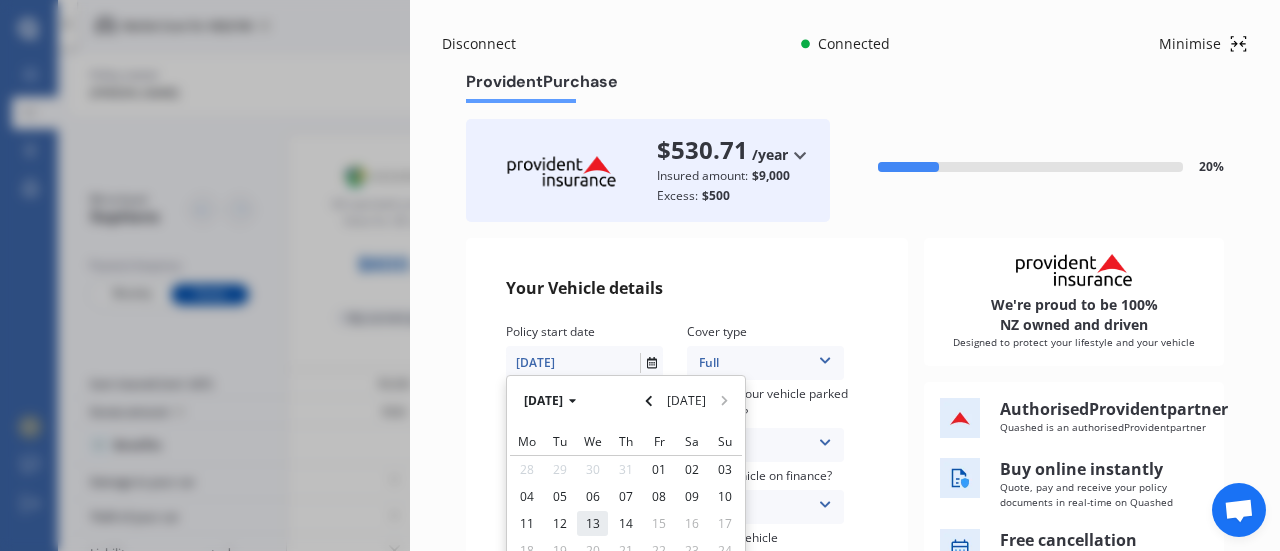 scroll, scrollTop: 100, scrollLeft: 0, axis: vertical 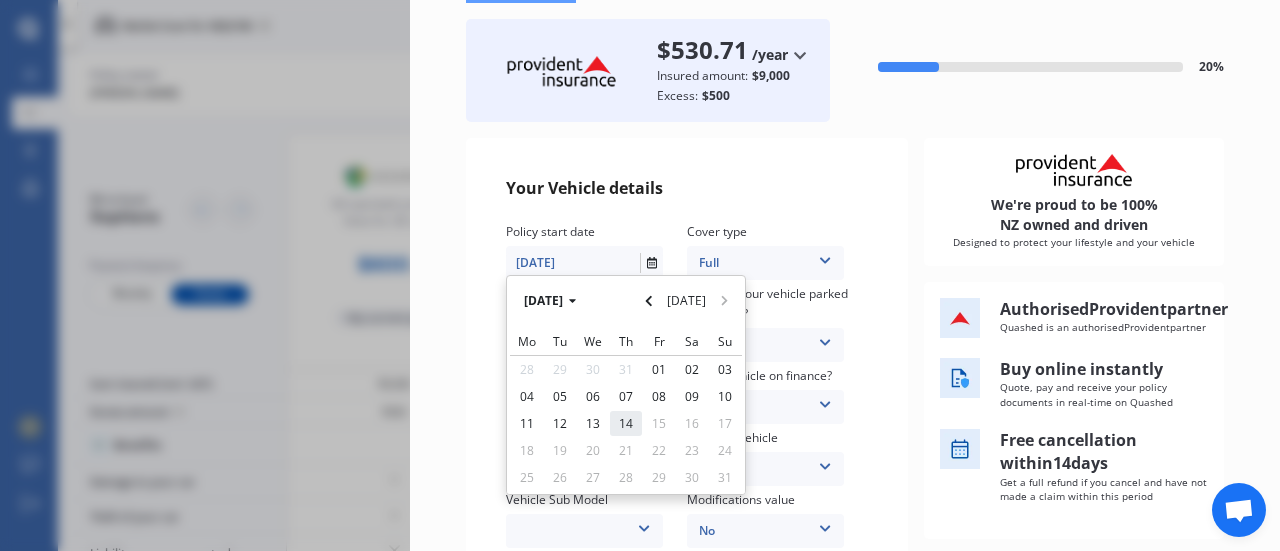click on "14" at bounding box center [626, 423] 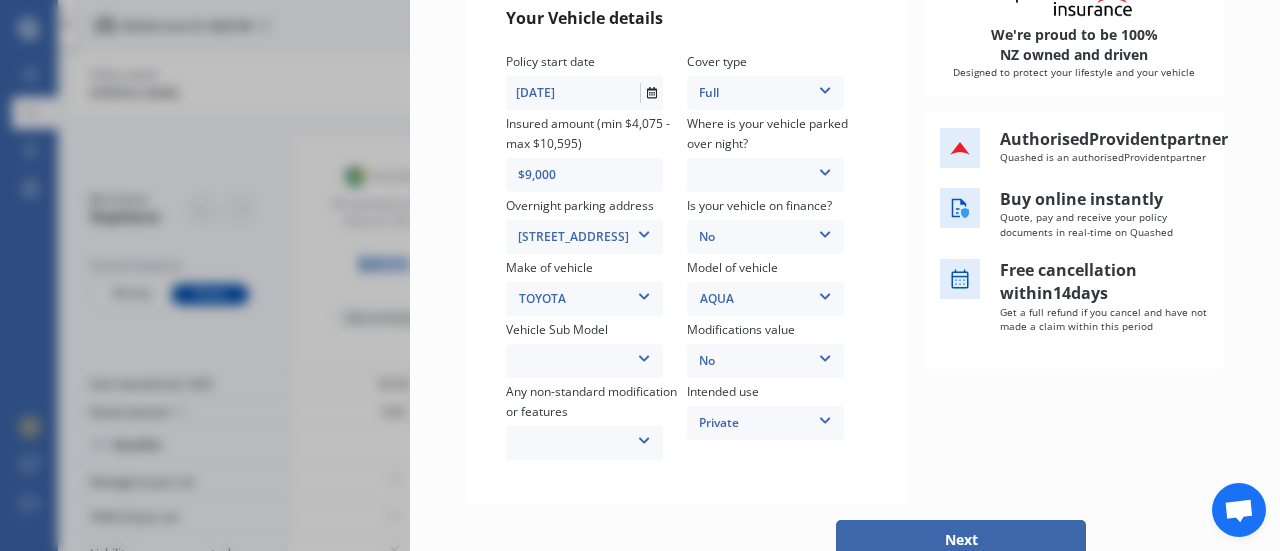 scroll, scrollTop: 300, scrollLeft: 0, axis: vertical 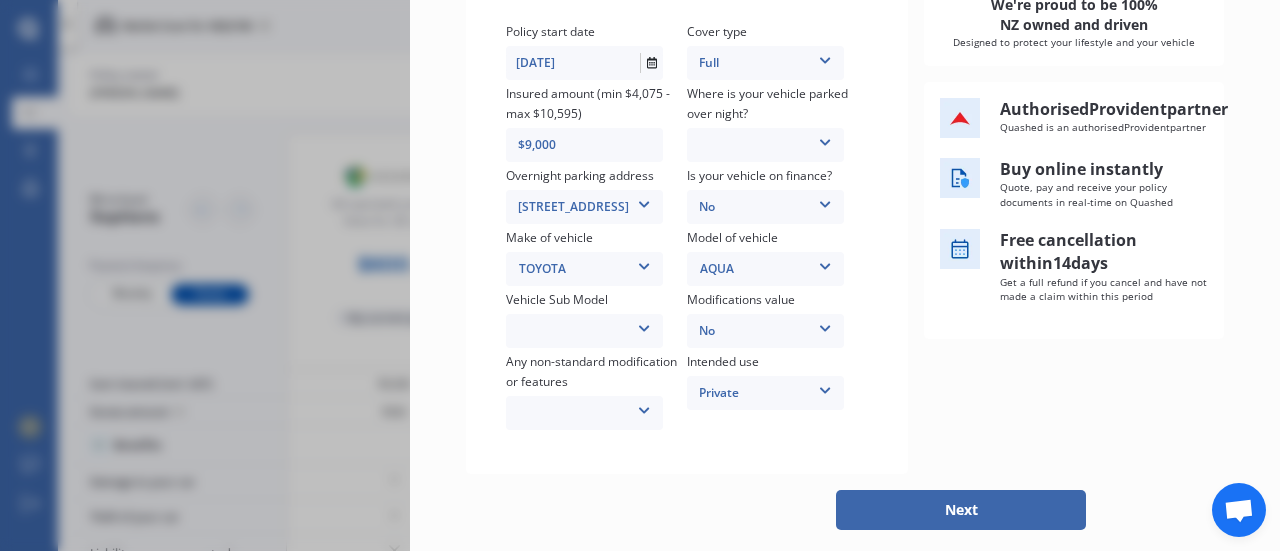 click on "Aqua NHP10 L Hatchback 5dr CVT 1sp 1.5i/45kW Hybrid [IMP] Aqua NHP10 S Hatchback 5dr CVT 1sp 1.5i/45kW Hybrid [IMP] Aqua NHP10 G Hatchback 5dr CVT 1sp 1.5i/45kW Hybrid [IMP]" at bounding box center (584, 331) 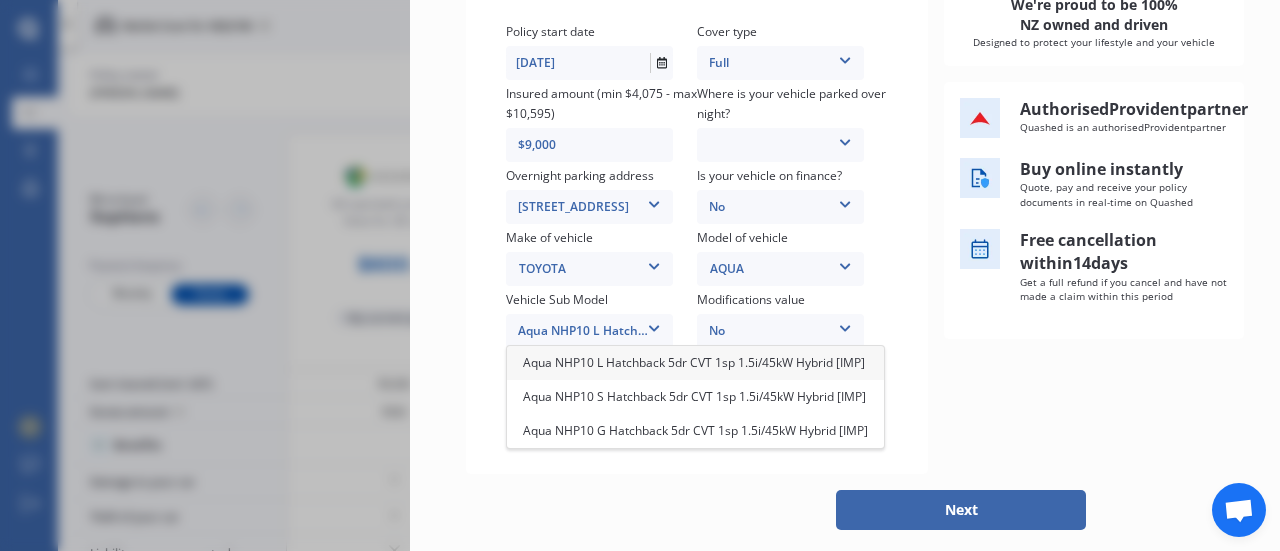 click on "Aqua NHP10 L Hatchback 5dr CVT 1sp 1.5i/45kW Hybrid [IMP]" at bounding box center [694, 362] 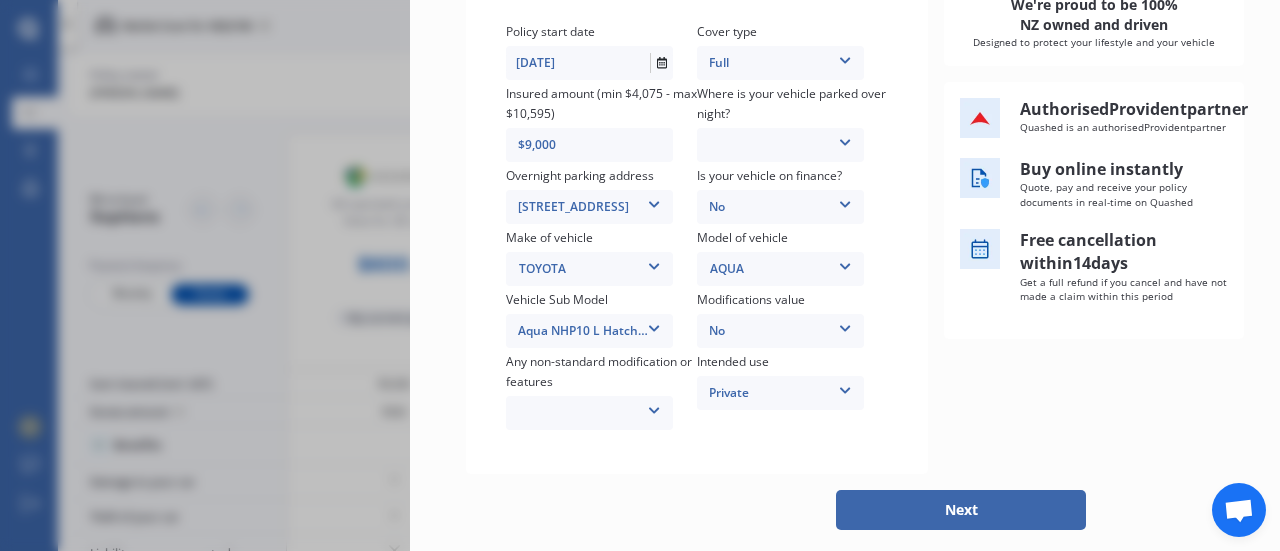 click at bounding box center [654, 407] 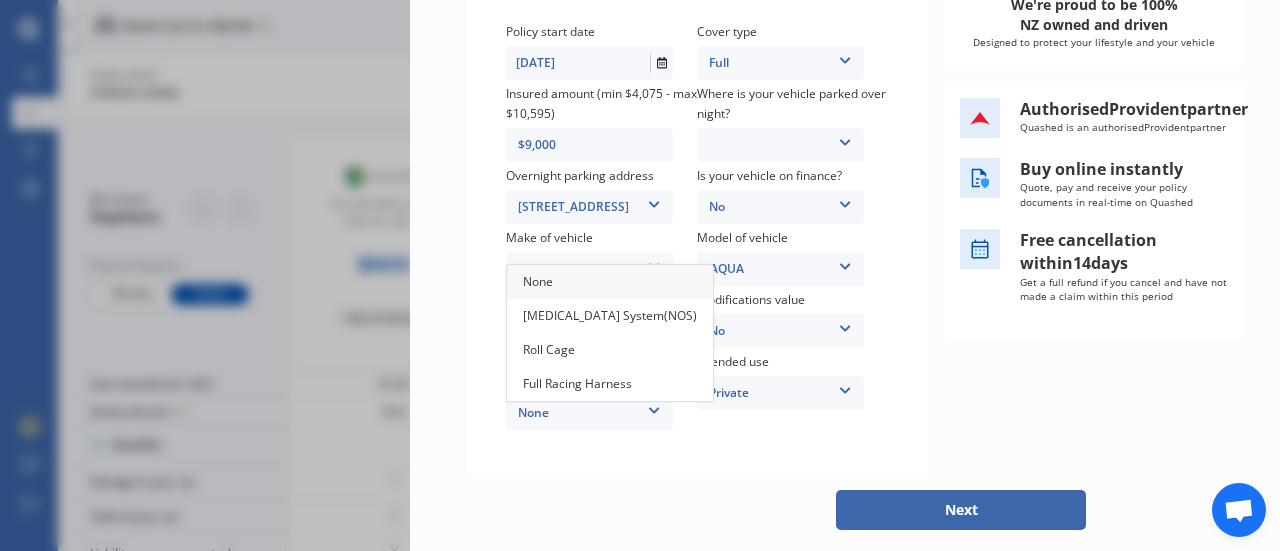 click on "None" at bounding box center [589, 413] 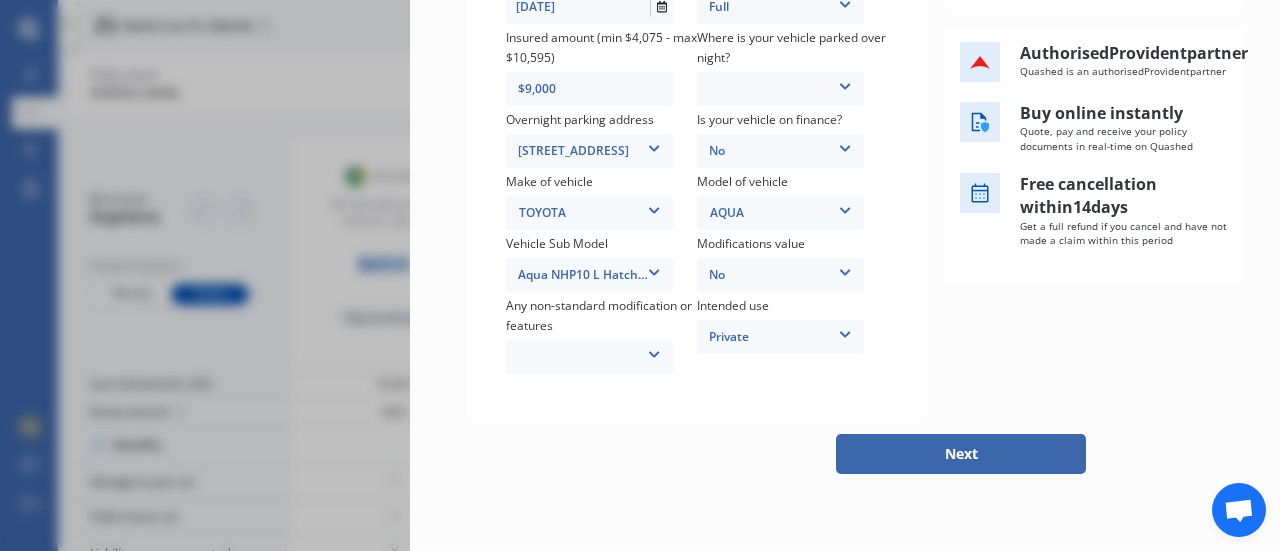 scroll, scrollTop: 400, scrollLeft: 0, axis: vertical 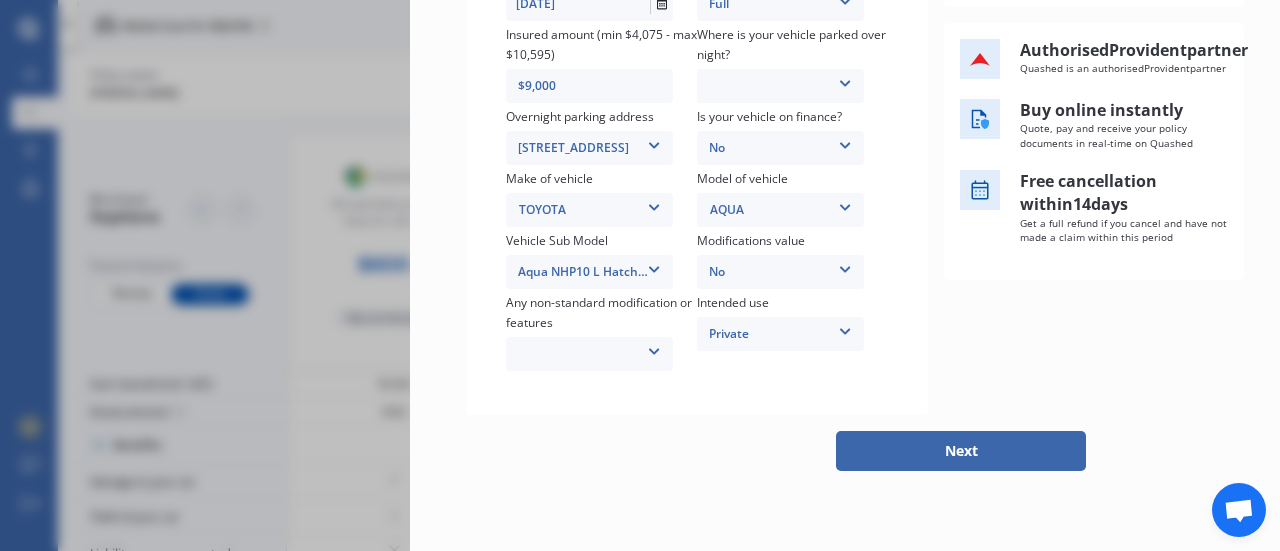 click on "Next" at bounding box center [961, 451] 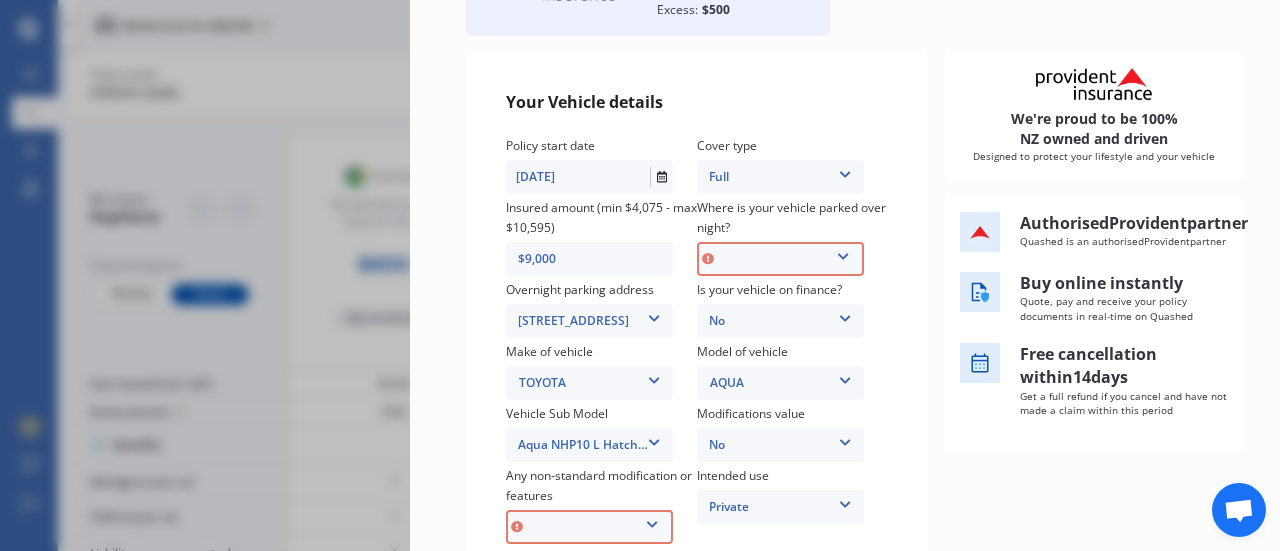scroll, scrollTop: 139, scrollLeft: 0, axis: vertical 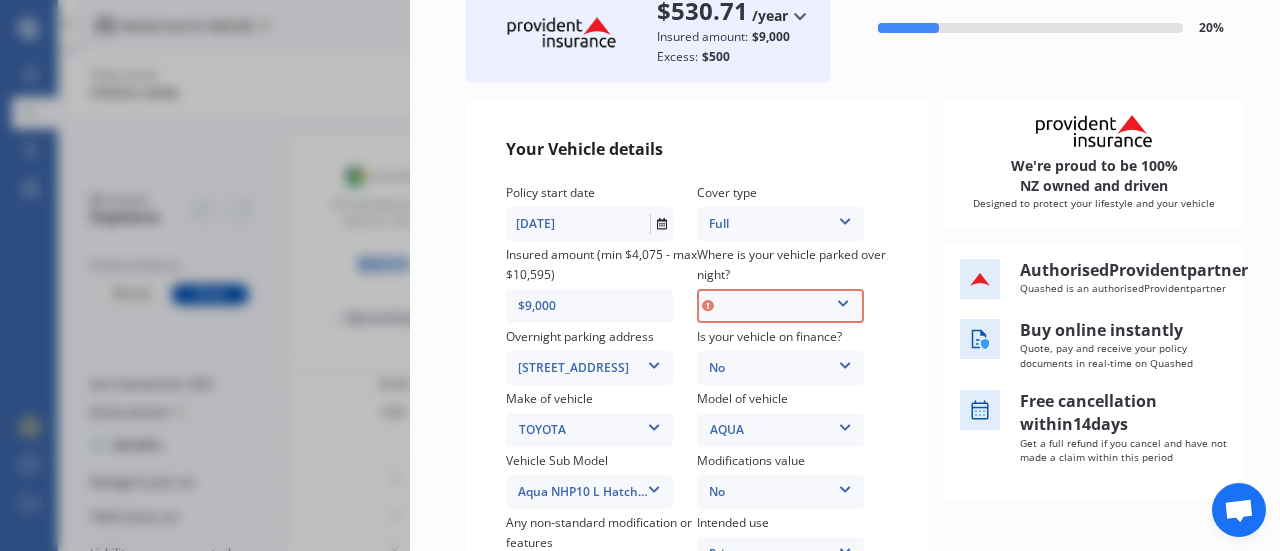 click at bounding box center (843, 300) 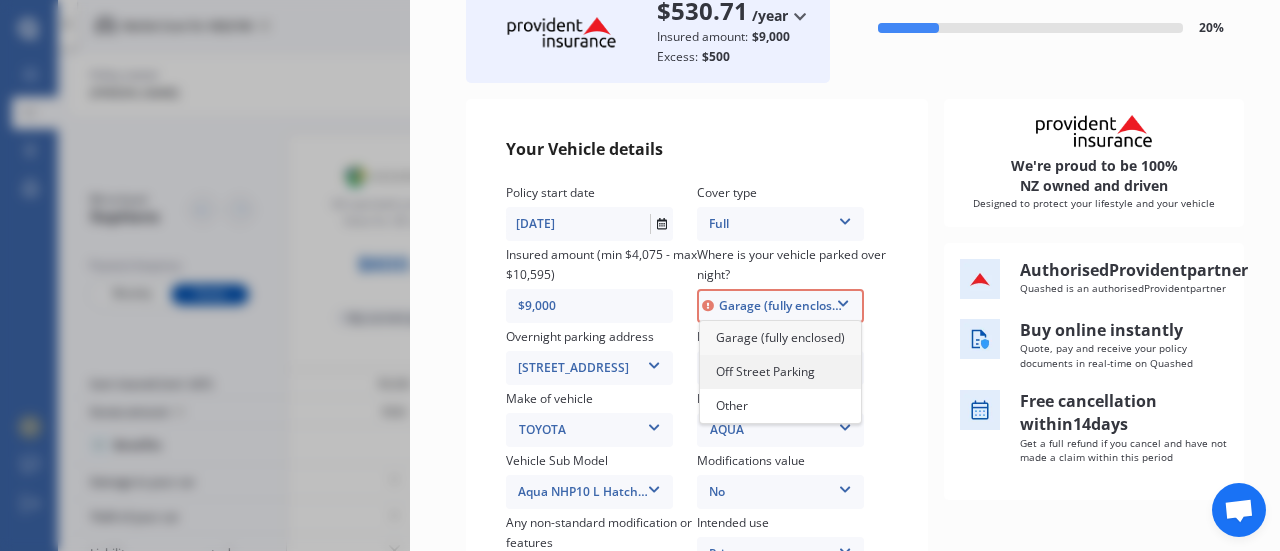 click on "Off Street Parking" at bounding box center (765, 371) 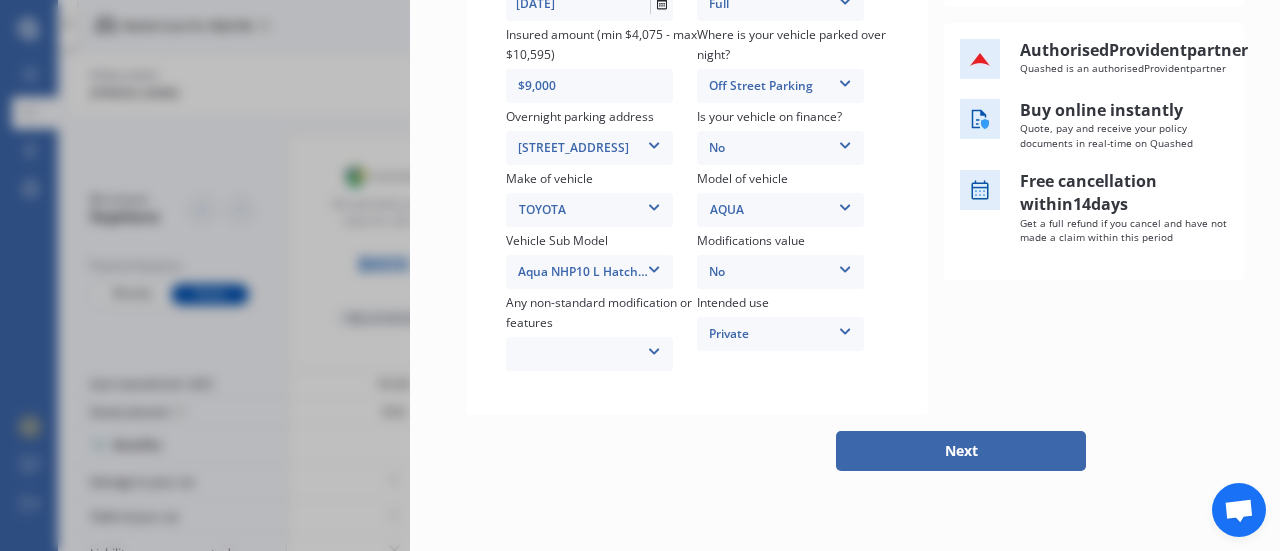 click on "Next" at bounding box center (961, 451) 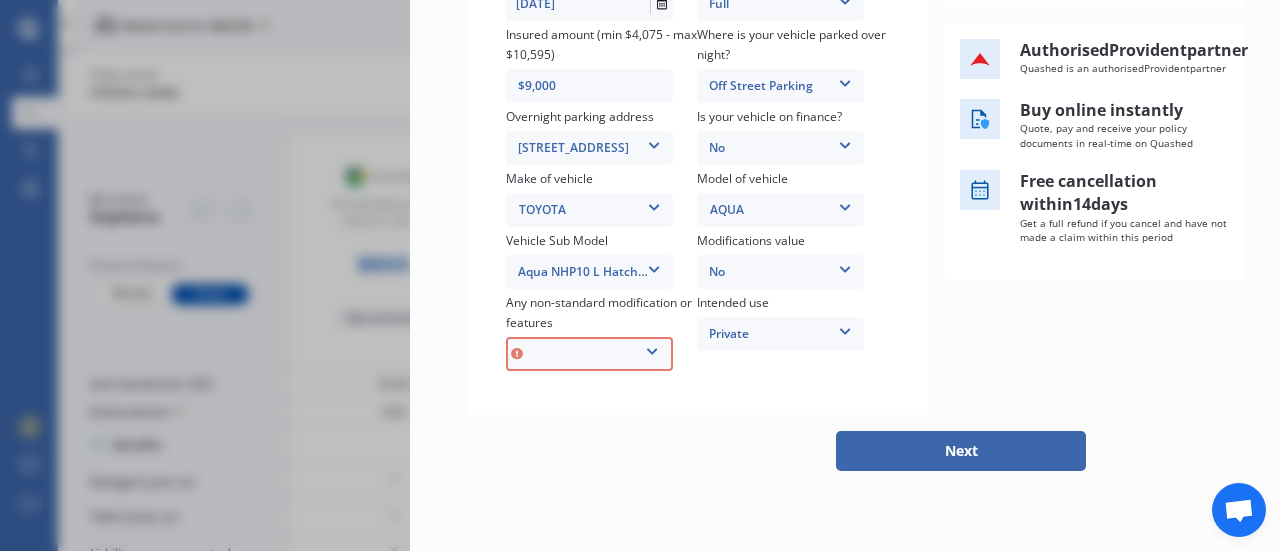 scroll, scrollTop: 417, scrollLeft: 0, axis: vertical 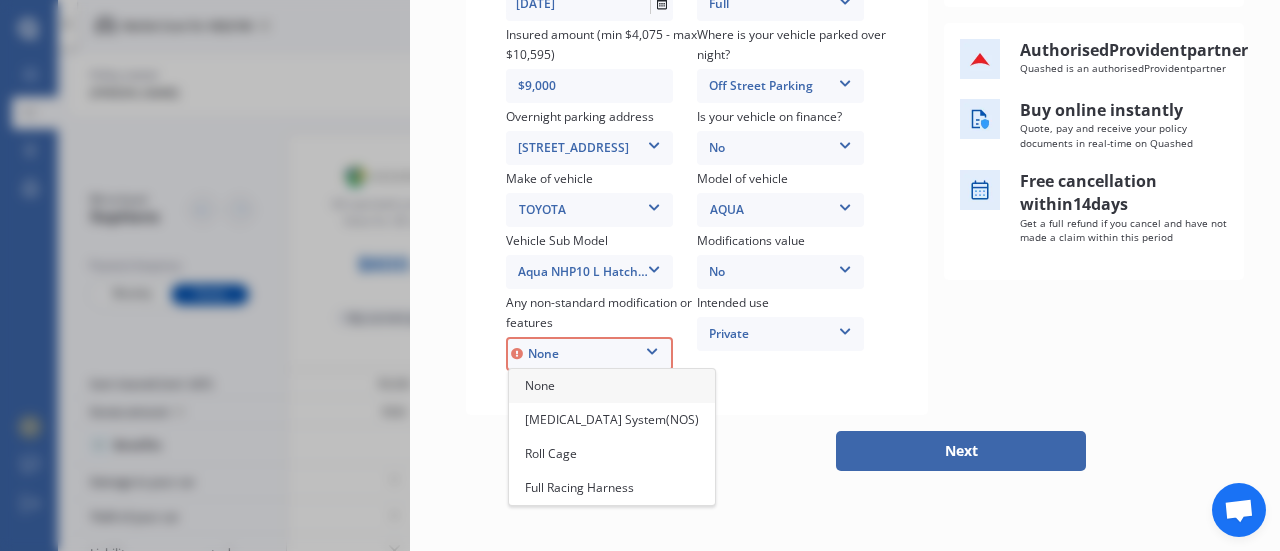 click on "None" at bounding box center (612, 386) 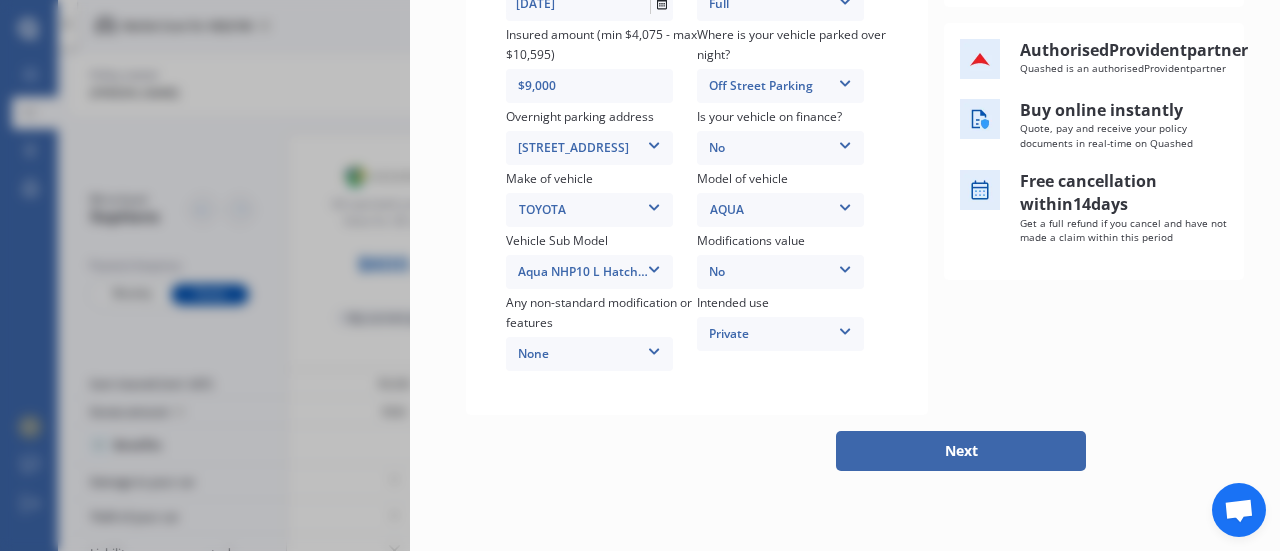 click on "Next" at bounding box center (961, 451) 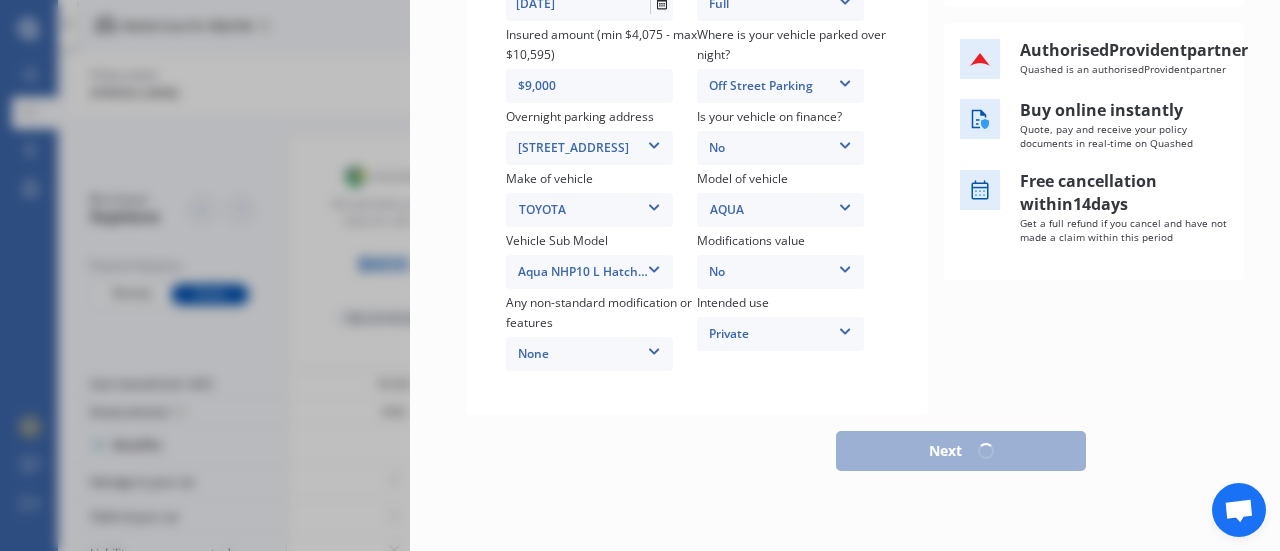 scroll, scrollTop: 417, scrollLeft: 0, axis: vertical 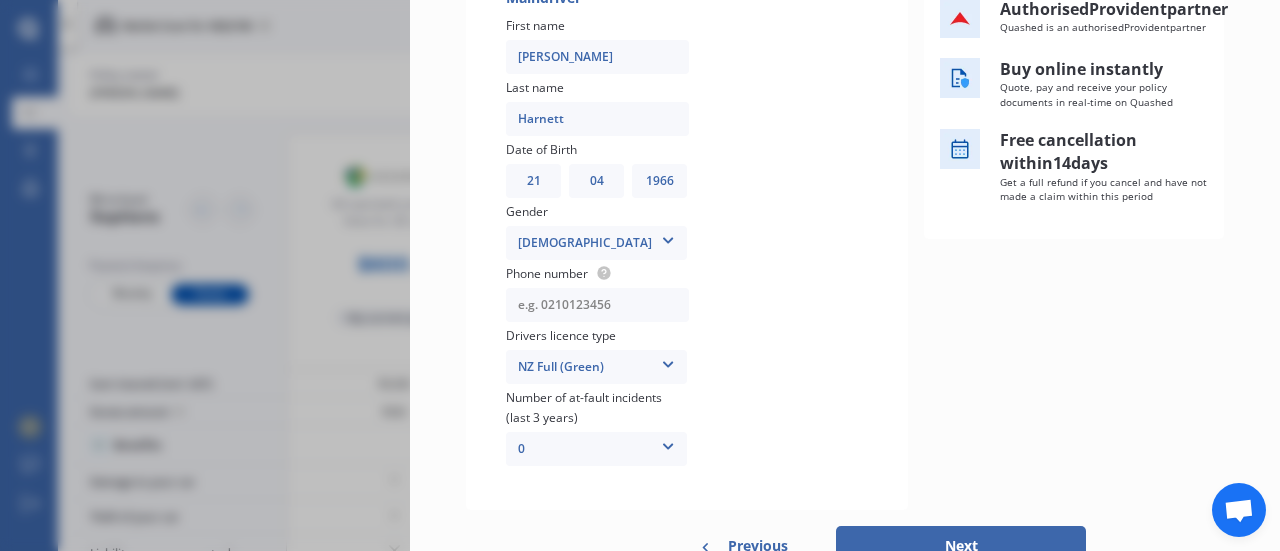 click at bounding box center (597, 305) 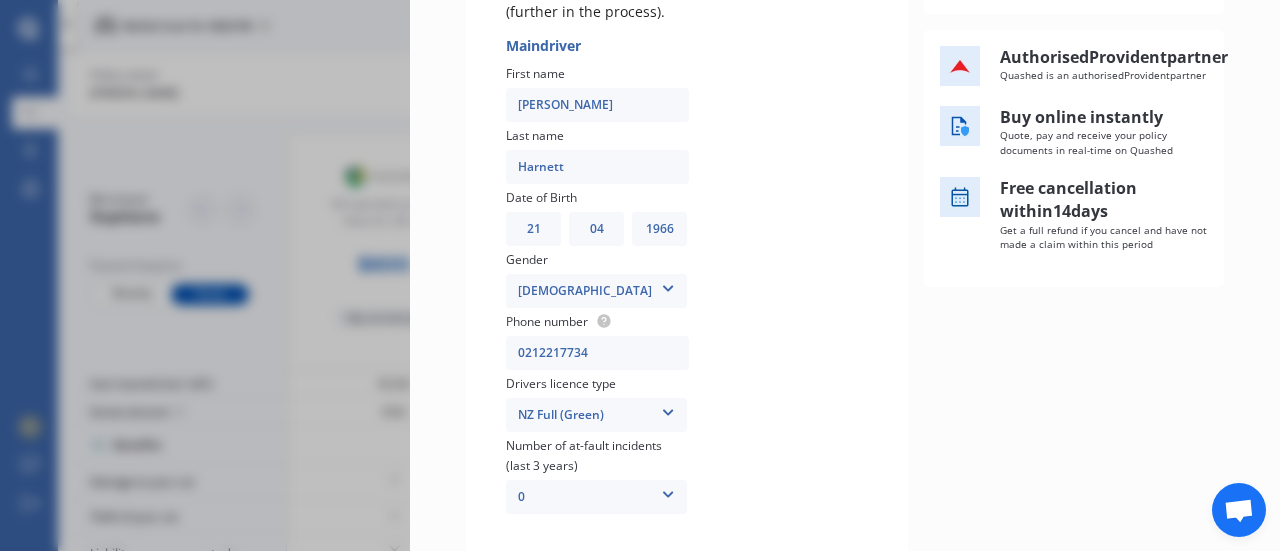 scroll, scrollTop: 474, scrollLeft: 0, axis: vertical 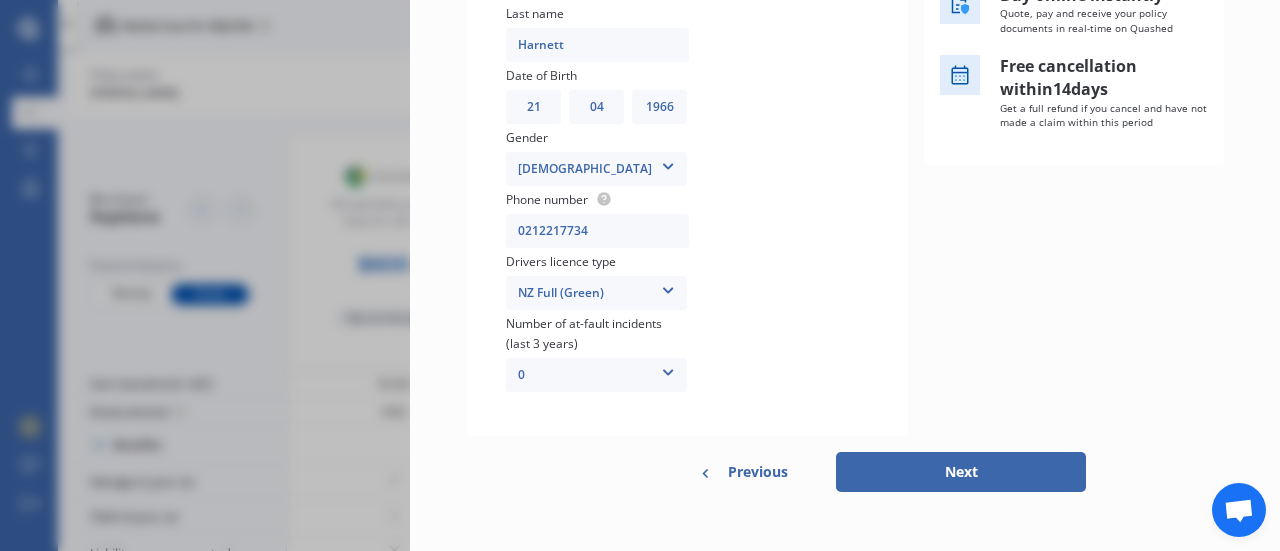 type on "0212217734" 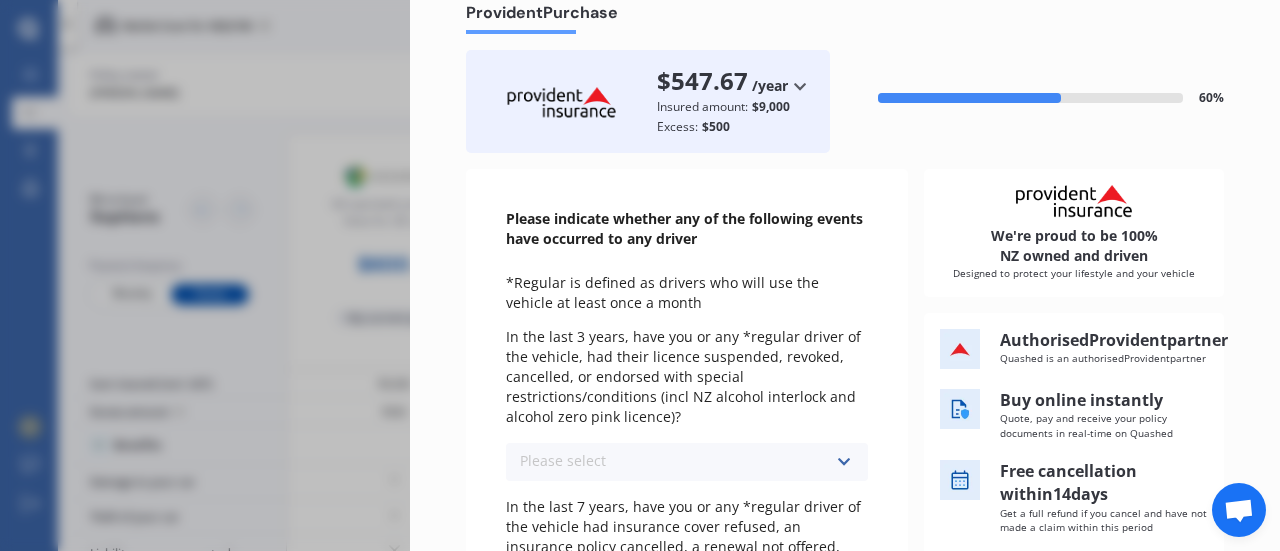 scroll, scrollTop: 100, scrollLeft: 0, axis: vertical 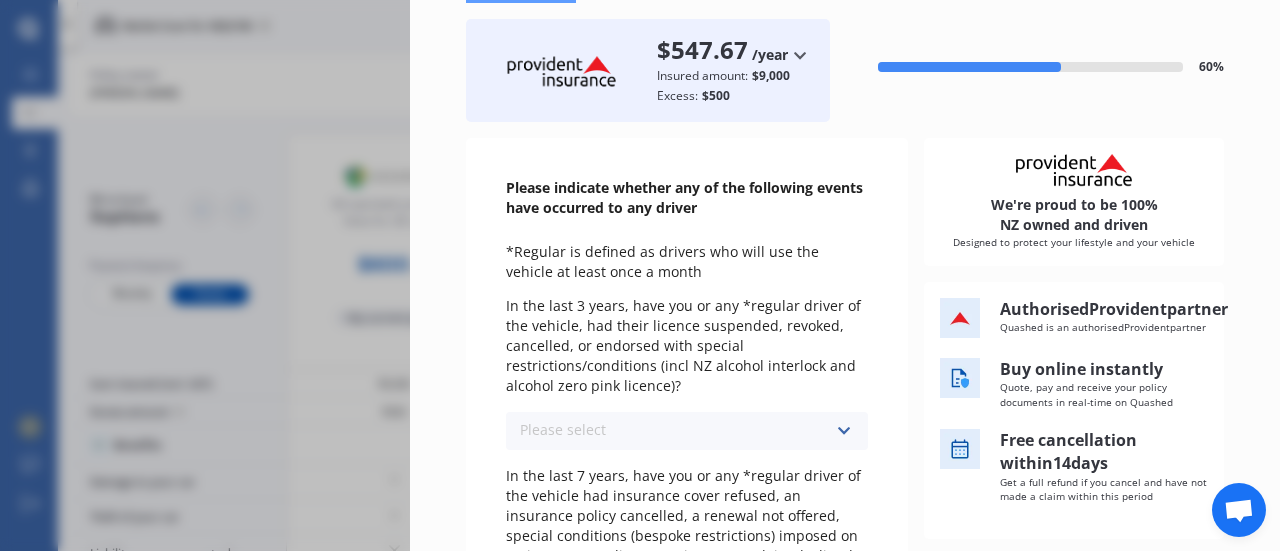 click on "Please select No Yes" at bounding box center [687, 431] 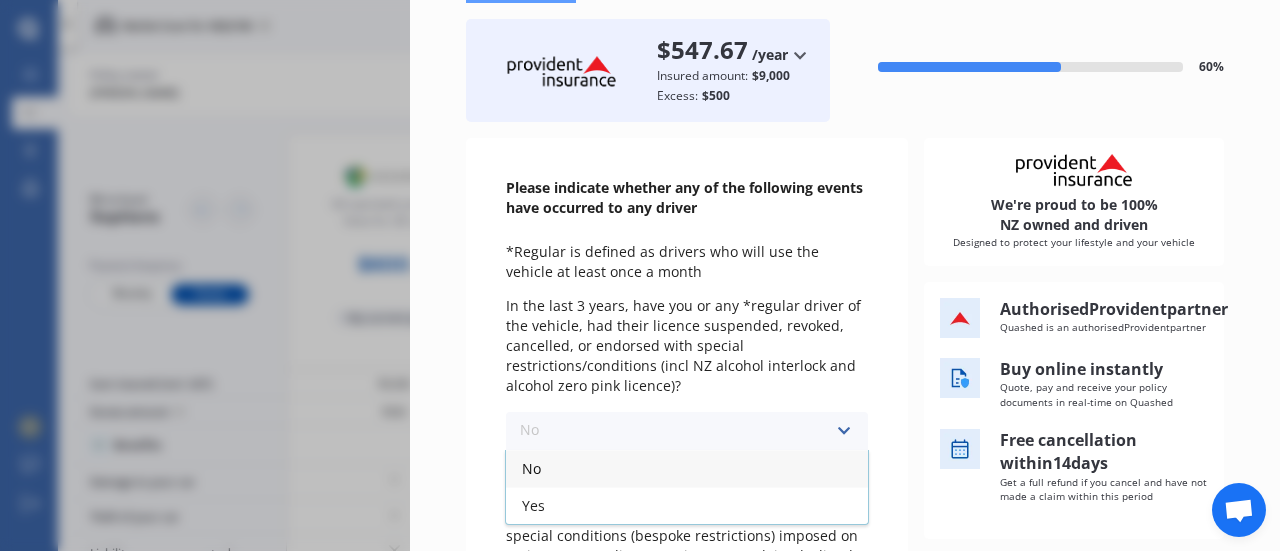 click on "No" at bounding box center [687, 468] 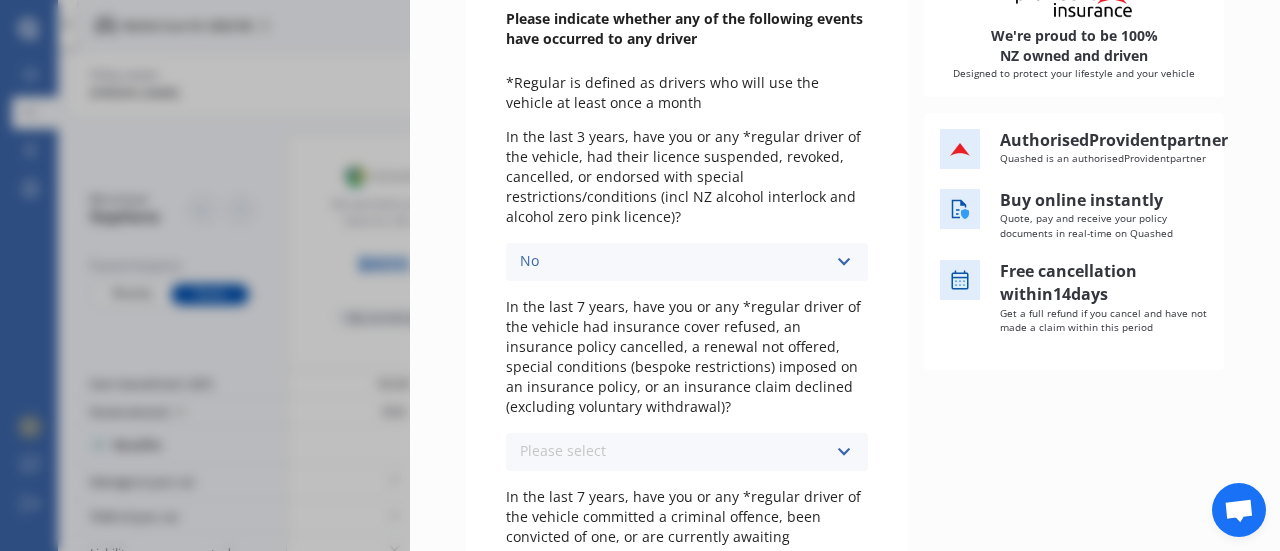 scroll, scrollTop: 300, scrollLeft: 0, axis: vertical 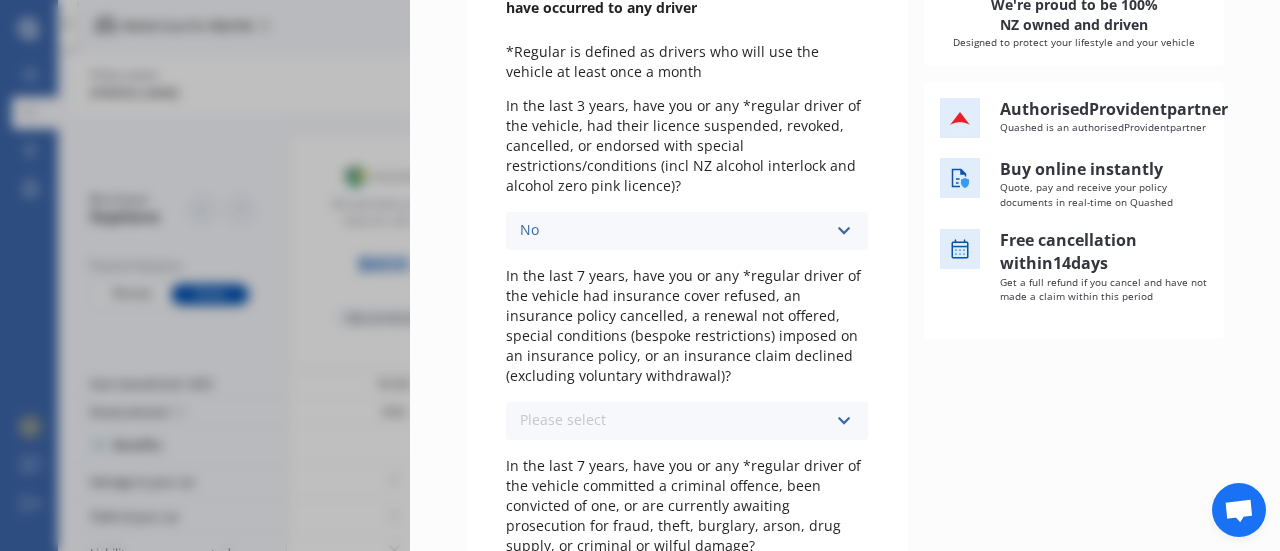click on "Please indicate whether any of the following events have occurred to any driver *Regular is defined as drivers who will use the vehicle at least once a month In the last 3 years, have you or any *regular driver of the vehicle, had their licence suspended, revoked, cancelled, or endorsed with special restrictions/conditions (incl NZ alcohol interlock and alcohol zero pink licence)? No No Yes In the last 7 years, have you or any *regular driver of the vehicle had insurance cover refused, an insurance policy cancelled, a renewal not offered, special conditions (bespoke restrictions) imposed on an insurance policy, or an insurance claim declined (excluding voluntary withdrawal)? Please select No Yes In the last 7 years, have you or any *regular driver of the vehicle committed a criminal offence, been convicted of one, or are currently awaiting prosecution for fraud, theft, burglary, arson, drug supply, or criminal or wilful damage? Please select No Yes Please select No Yes Please select No Yes" at bounding box center [687, 444] 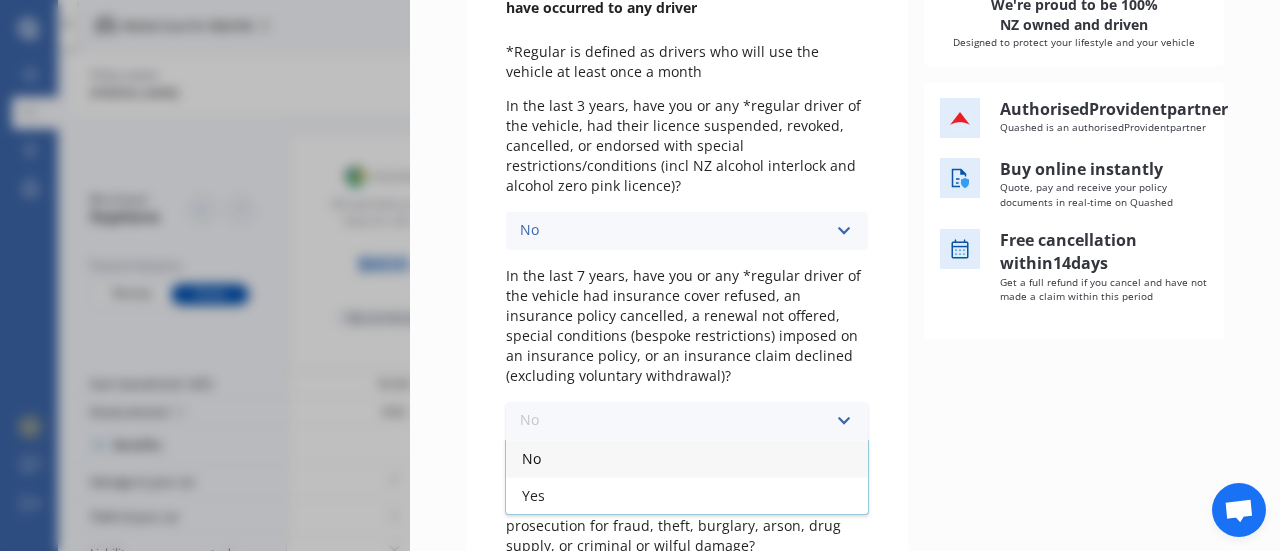 click on "No" at bounding box center (687, 458) 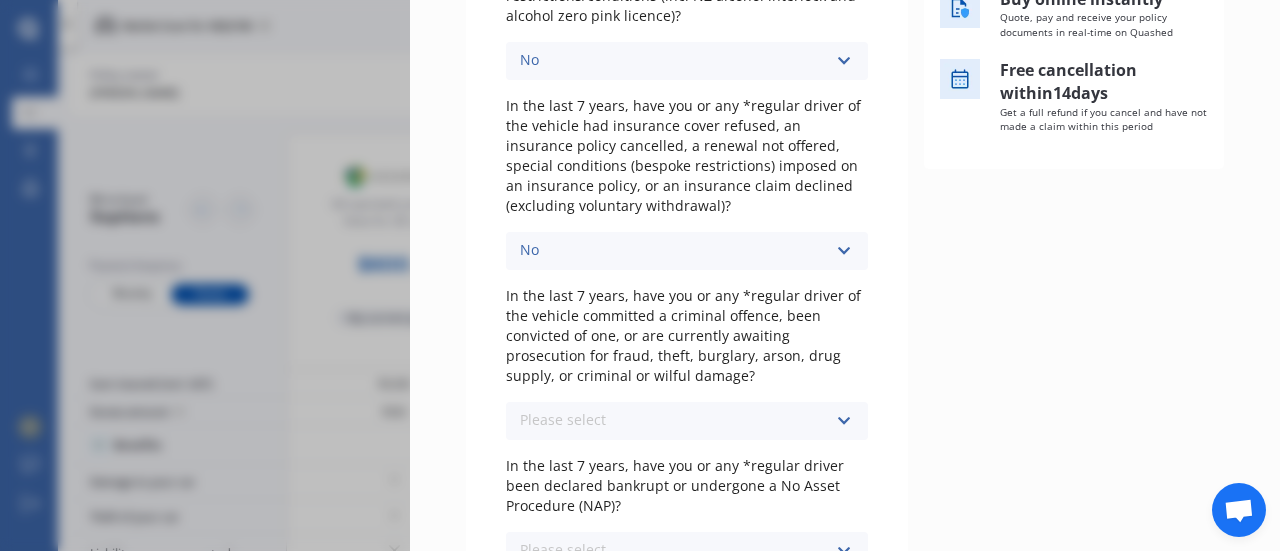 scroll, scrollTop: 500, scrollLeft: 0, axis: vertical 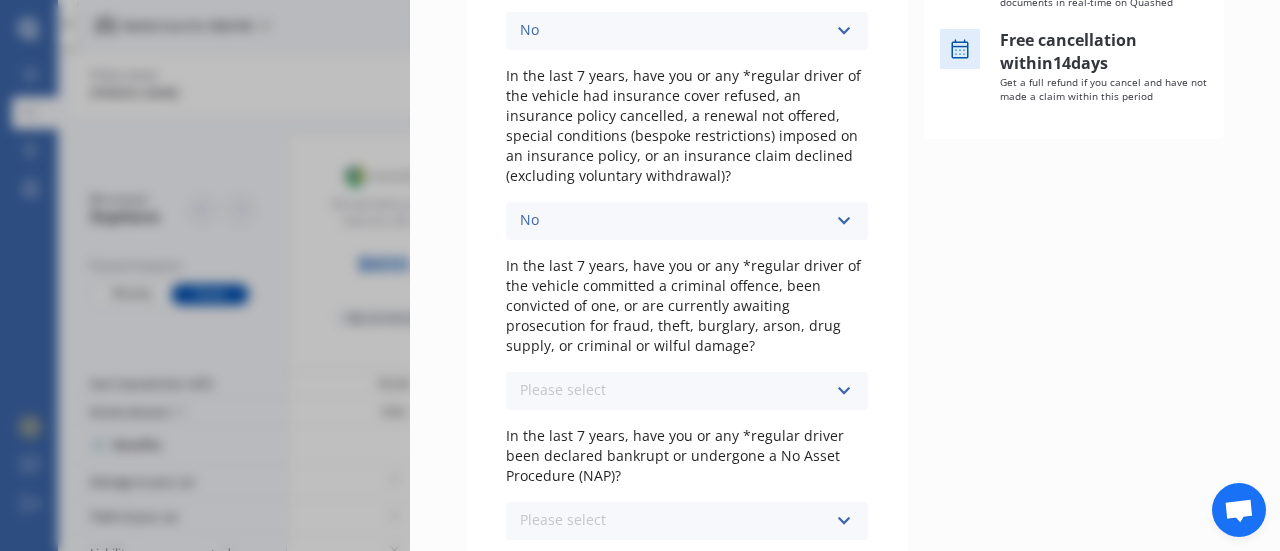 click on "Please select No Yes" at bounding box center [687, 391] 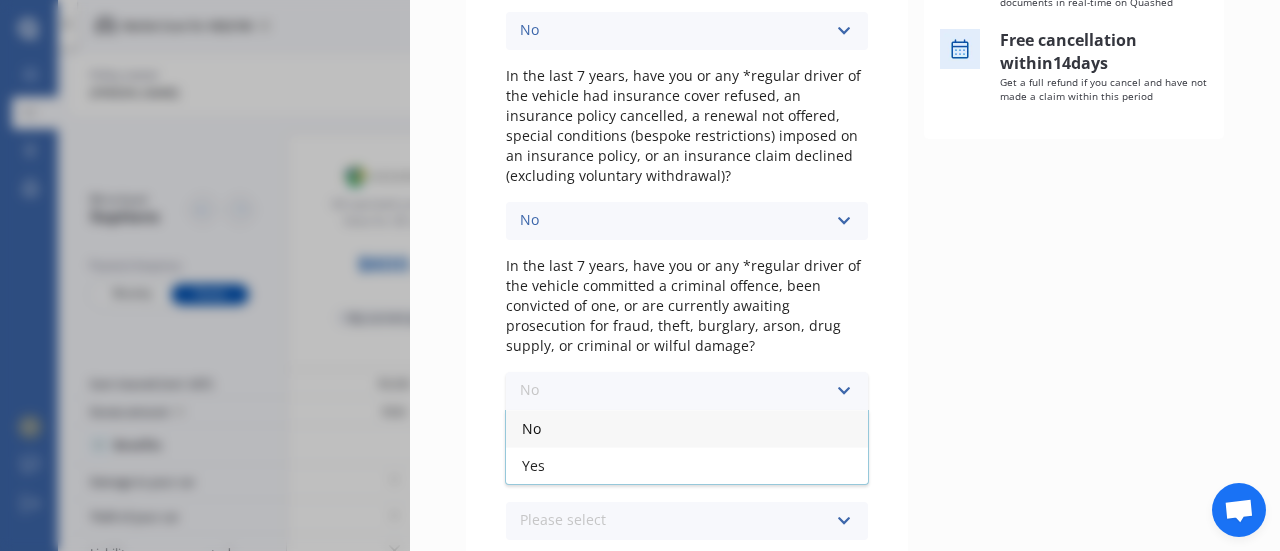 click on "No" at bounding box center [687, 428] 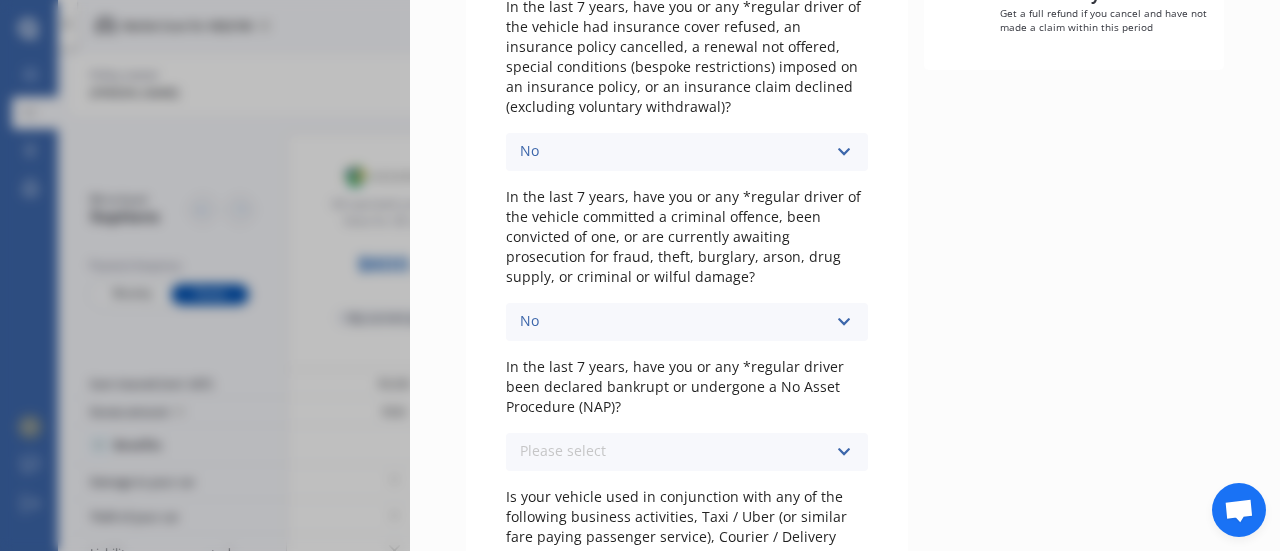 scroll, scrollTop: 600, scrollLeft: 0, axis: vertical 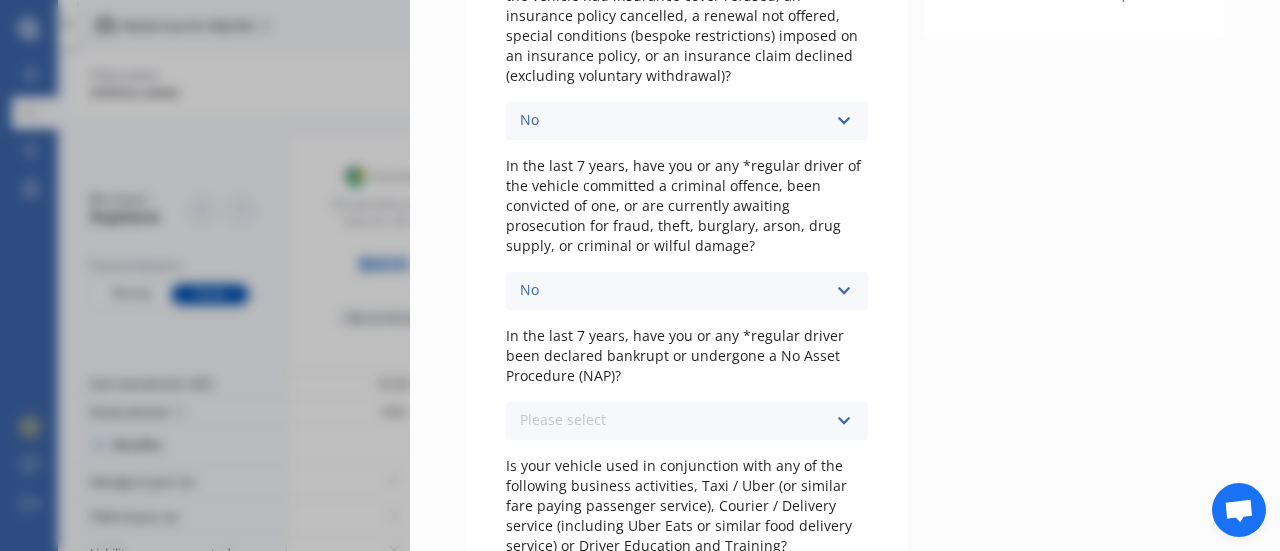 click on "Please select" at bounding box center (563, 420) 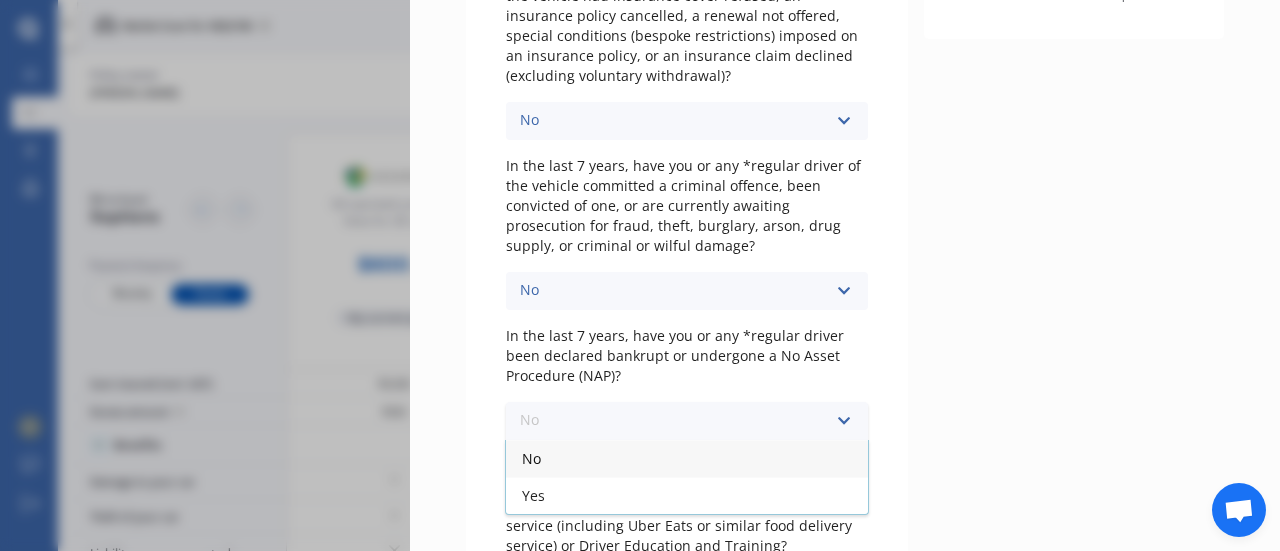 click on "No" at bounding box center [531, 458] 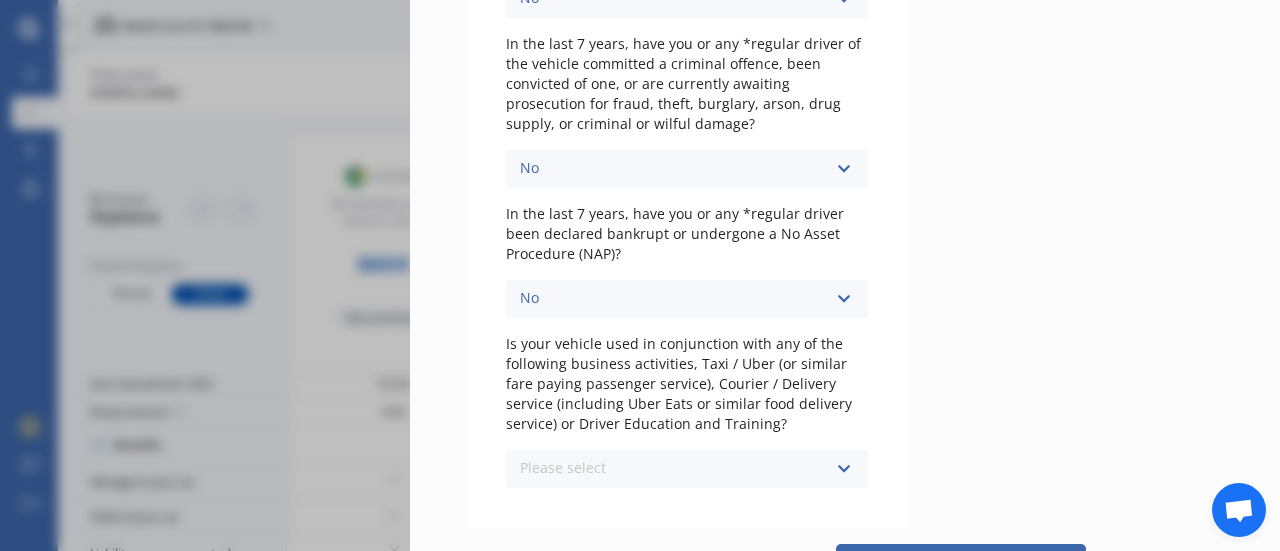 scroll, scrollTop: 734, scrollLeft: 0, axis: vertical 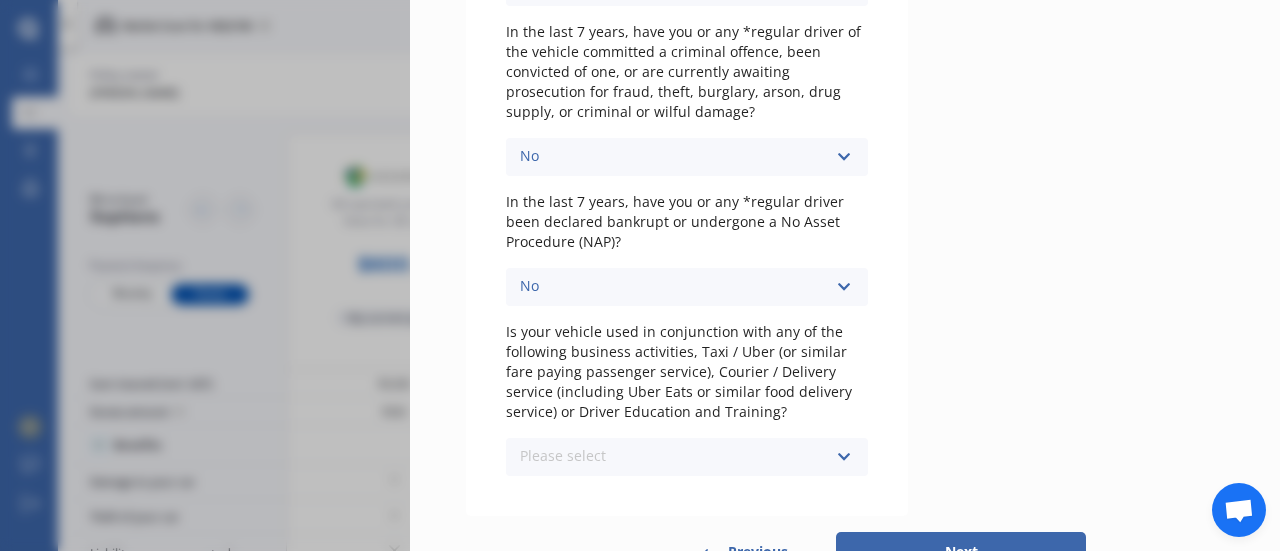click on "Please select No Yes" at bounding box center (687, 457) 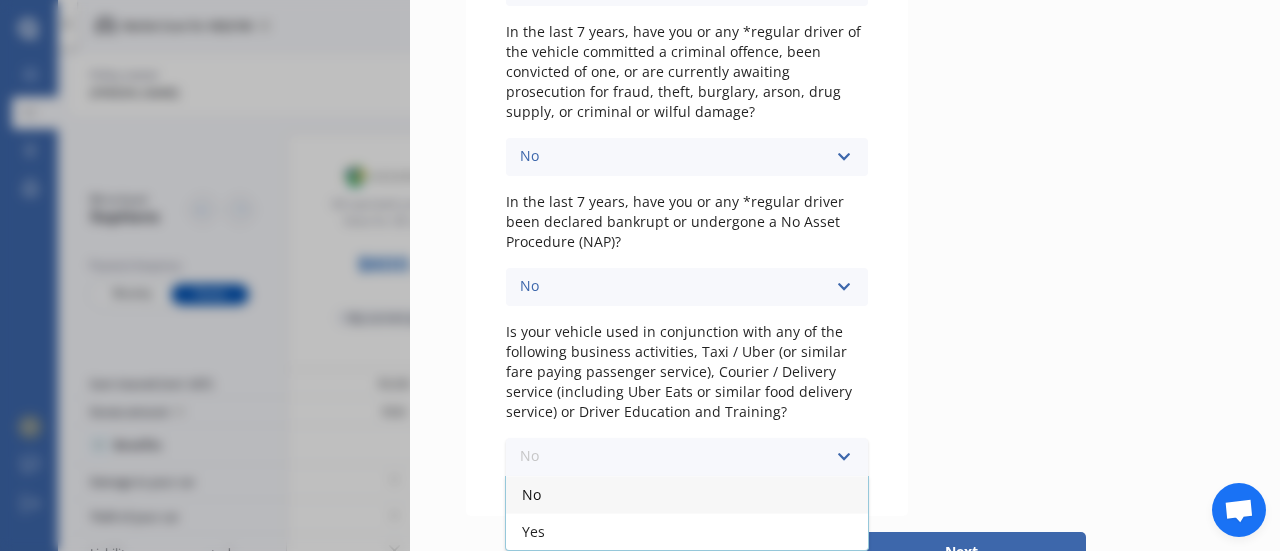 click on "No" at bounding box center [687, 494] 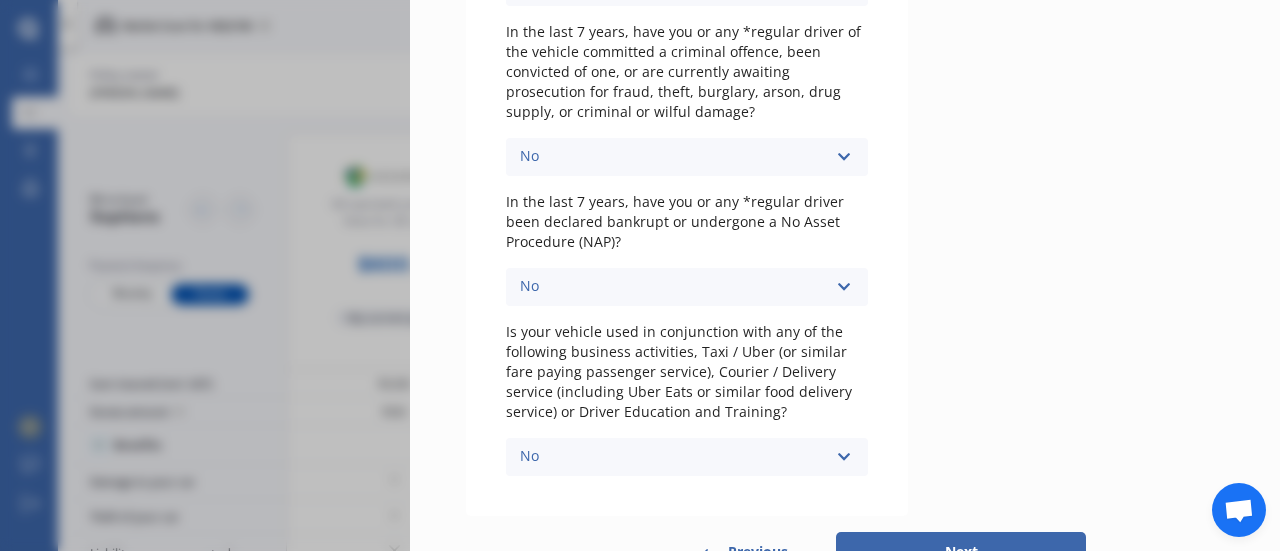 click on "Next" at bounding box center [961, 552] 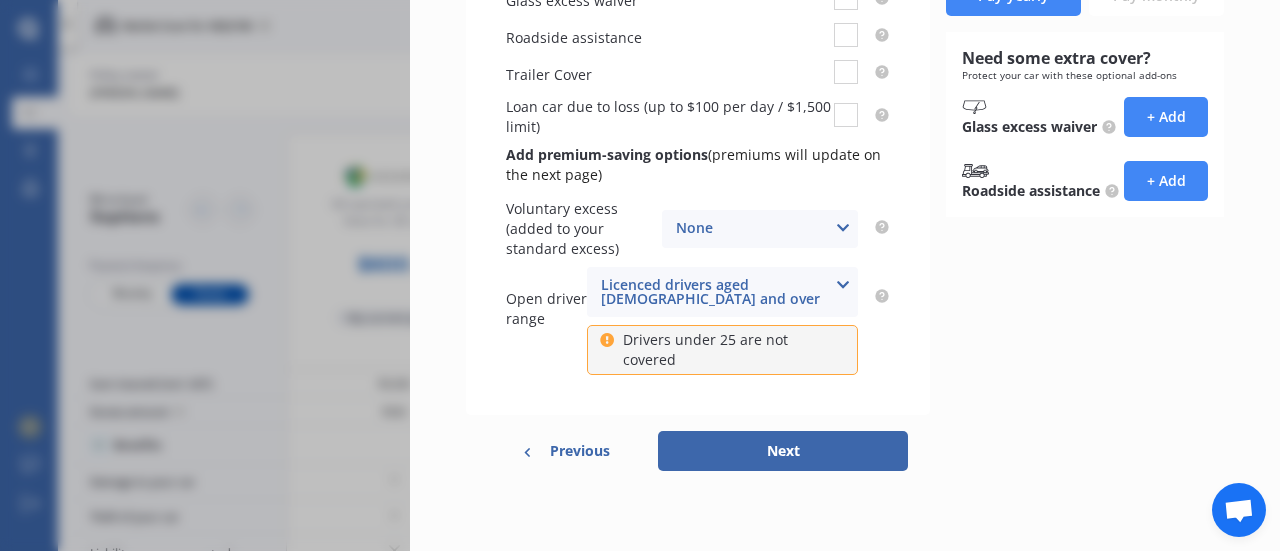 scroll, scrollTop: 0, scrollLeft: 0, axis: both 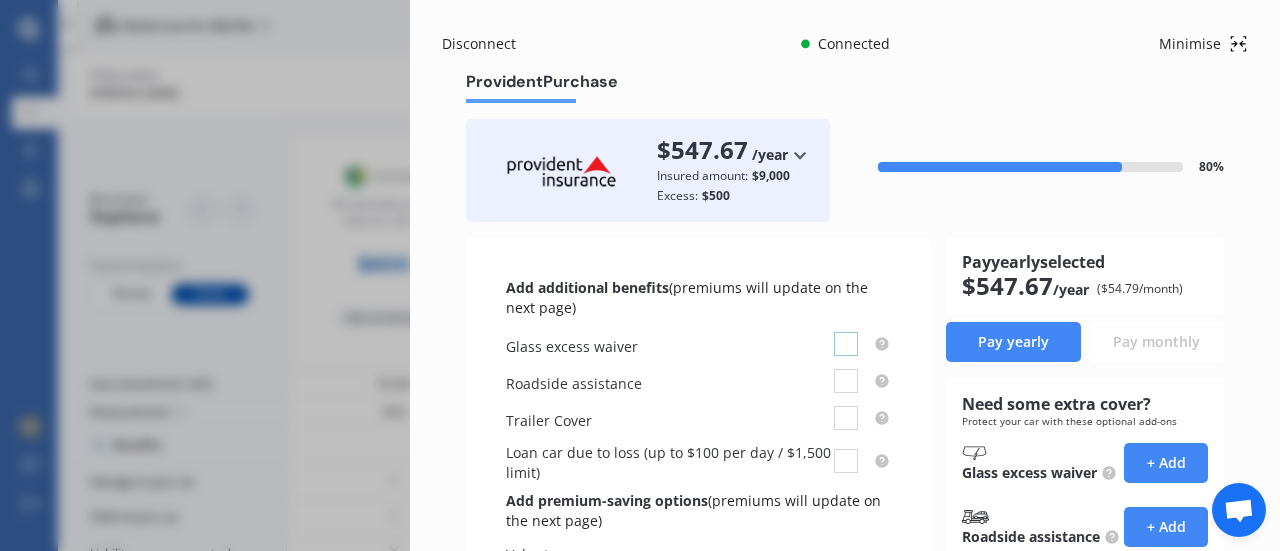 click at bounding box center (846, 332) 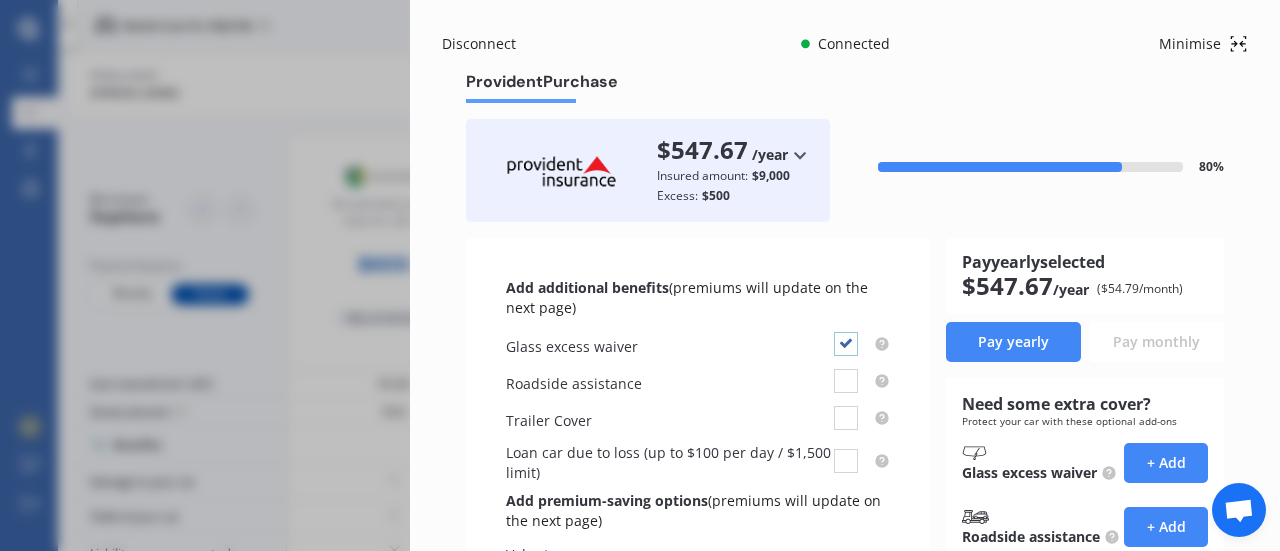 checkbox on "true" 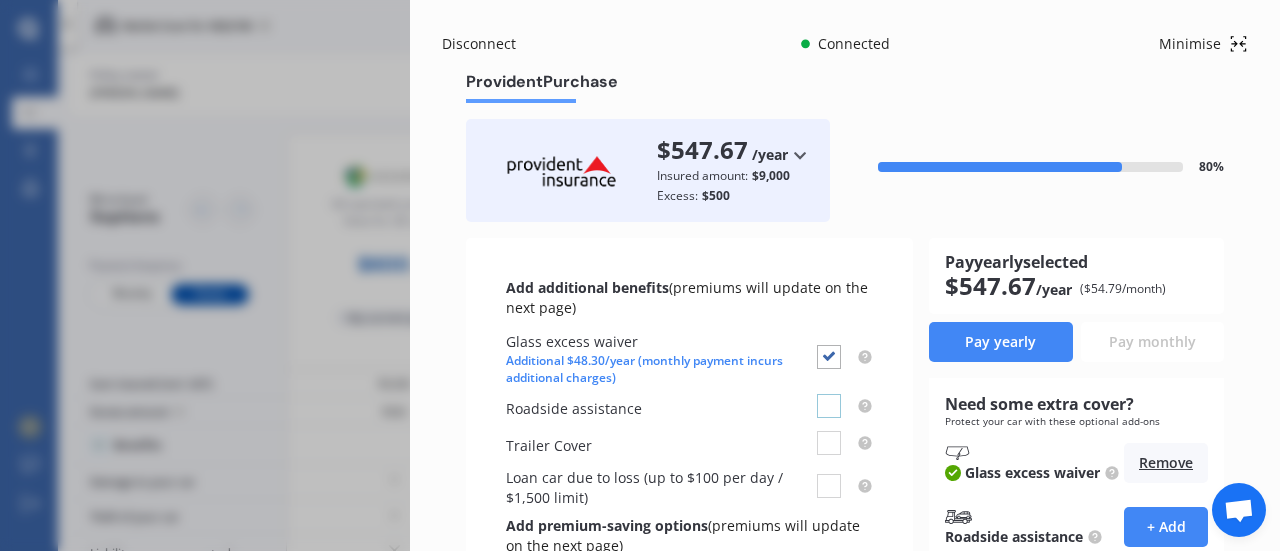 click at bounding box center (829, 394) 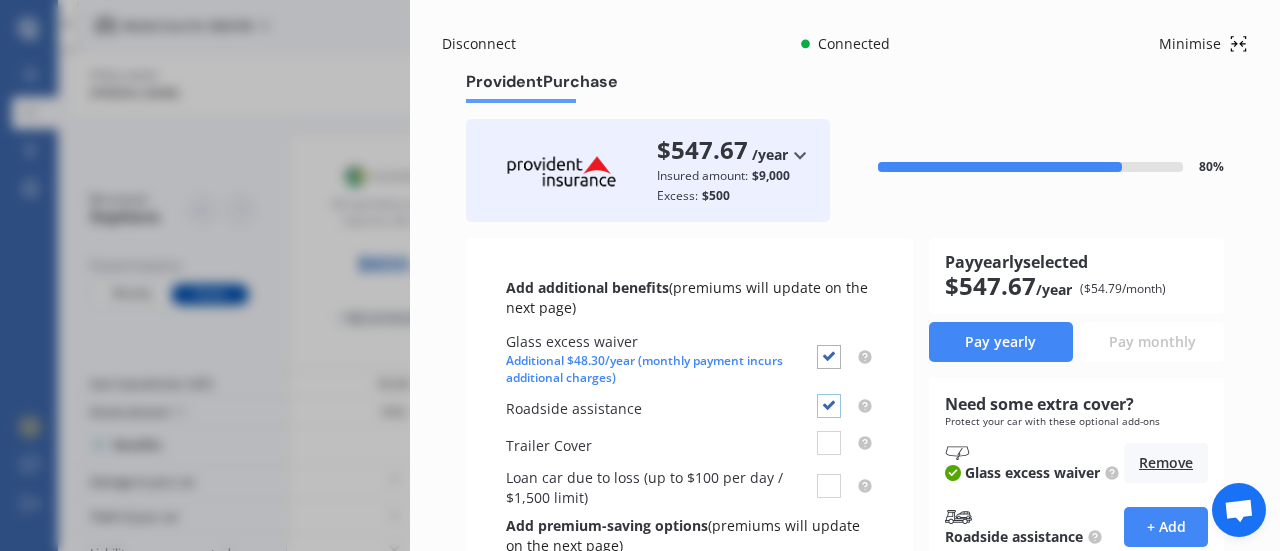 checkbox on "true" 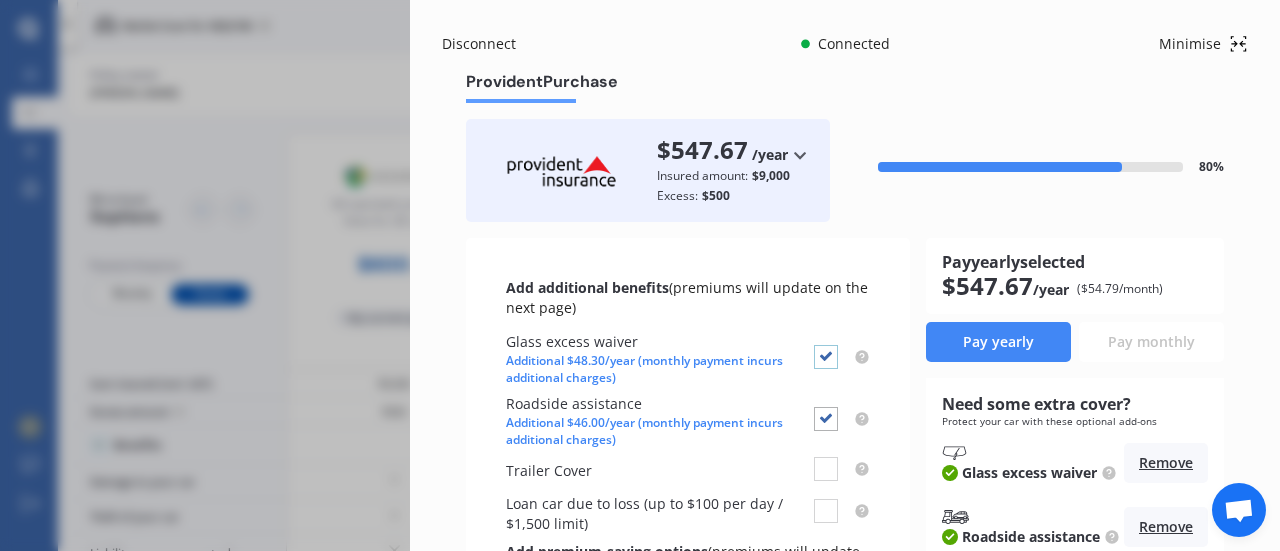 click at bounding box center (826, 345) 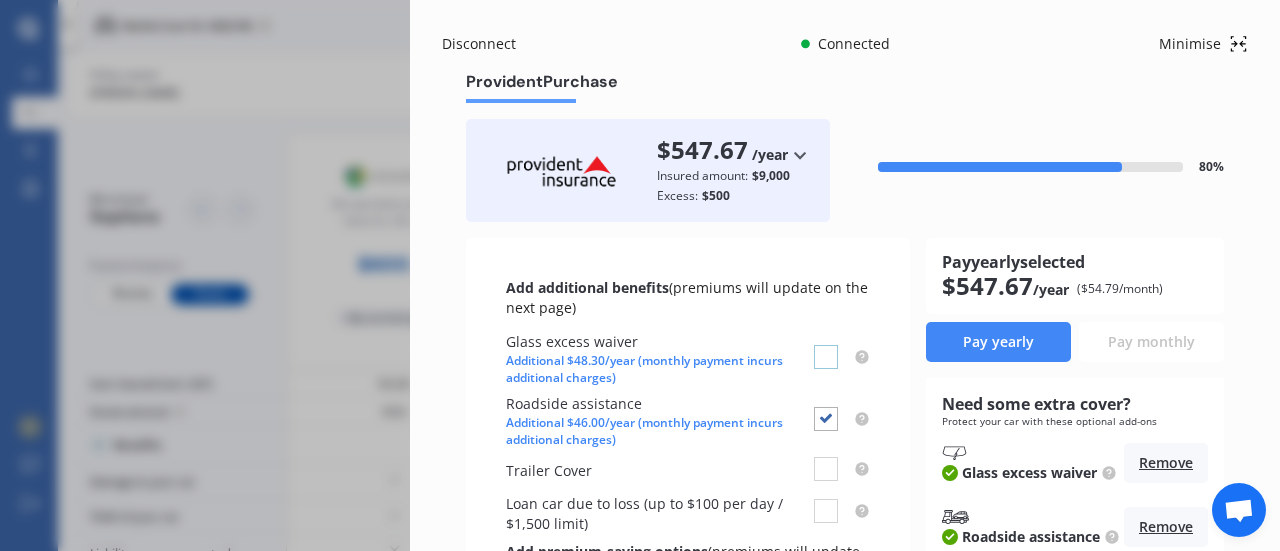 checkbox on "false" 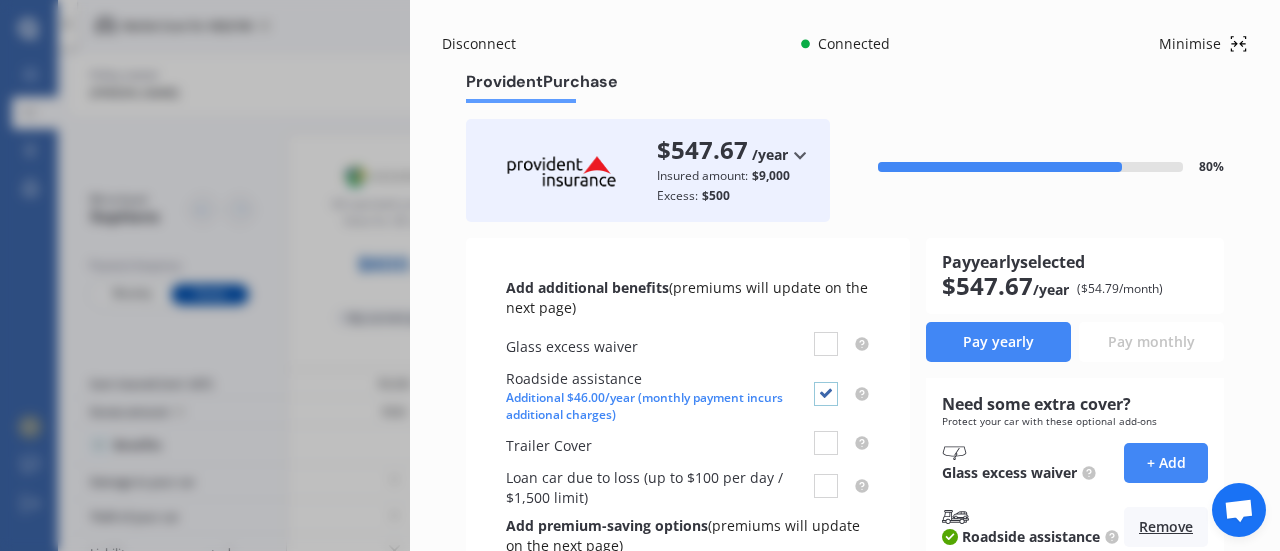 click at bounding box center (826, 382) 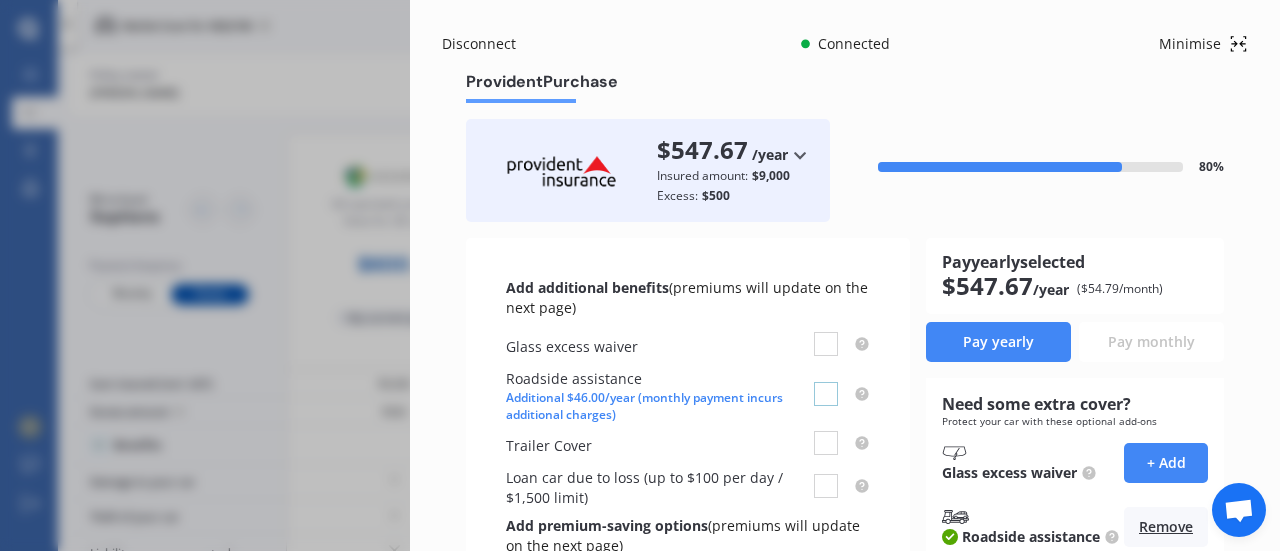 checkbox on "false" 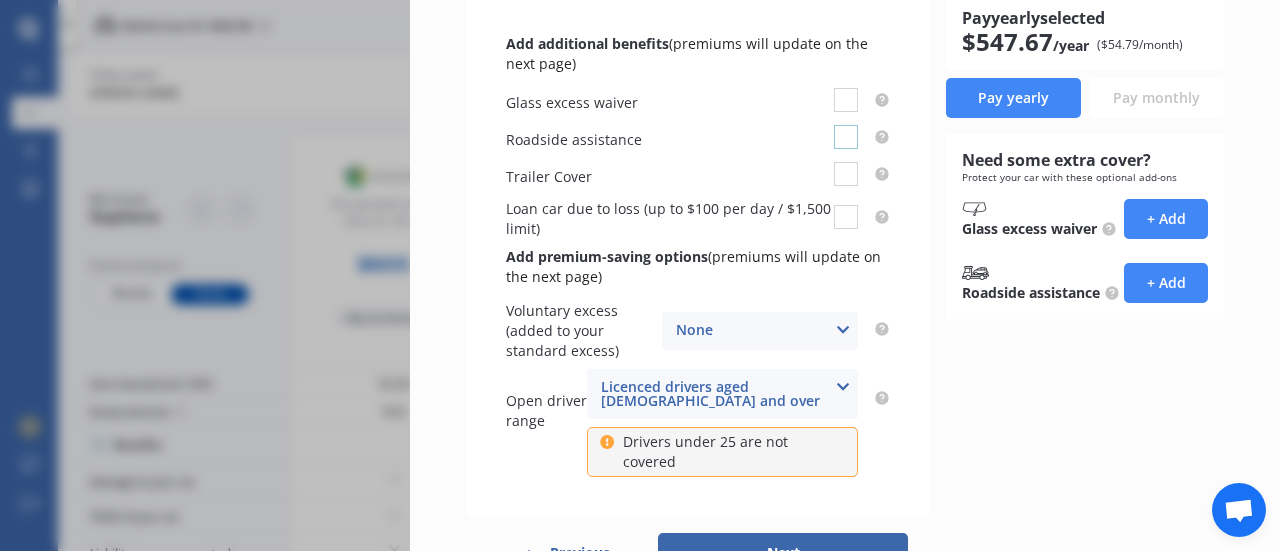 scroll, scrollTop: 344, scrollLeft: 0, axis: vertical 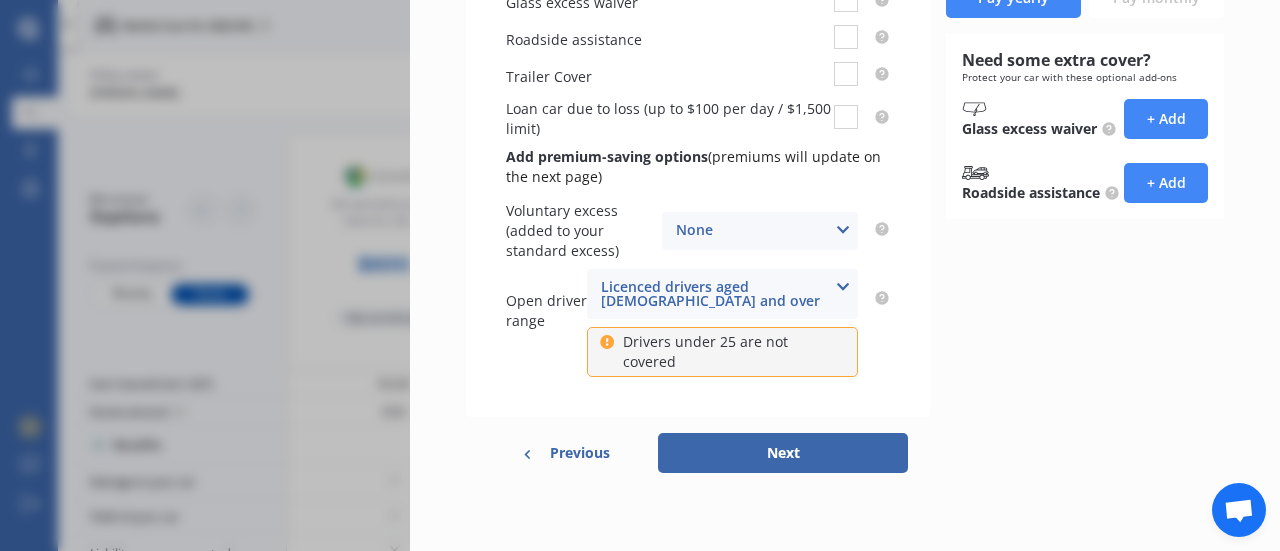 click on "Next" at bounding box center (783, 453) 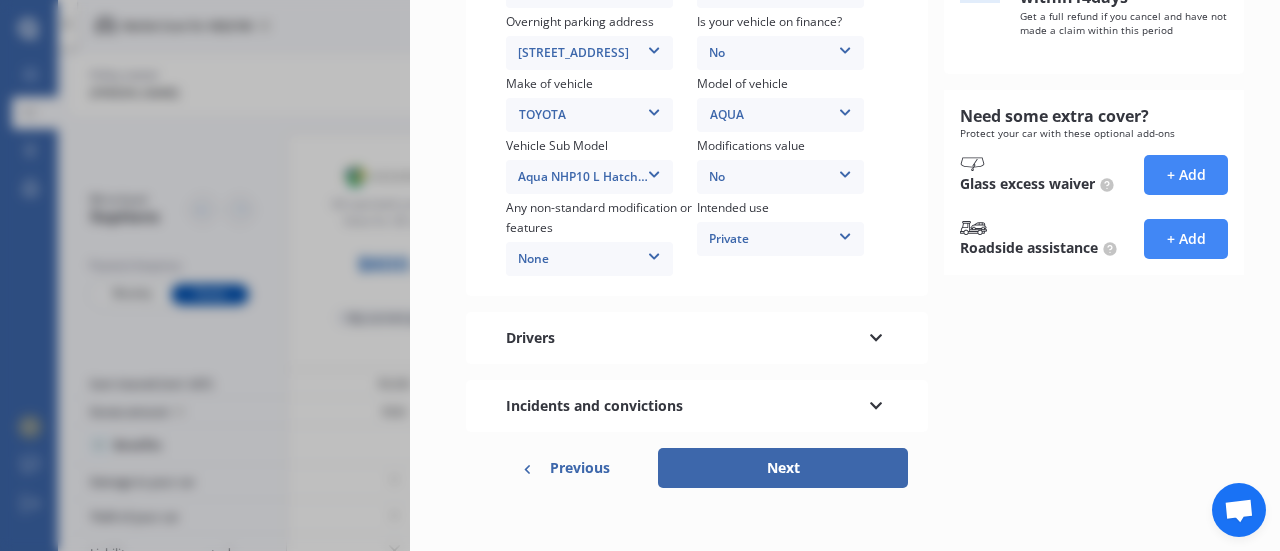scroll, scrollTop: 438, scrollLeft: 0, axis: vertical 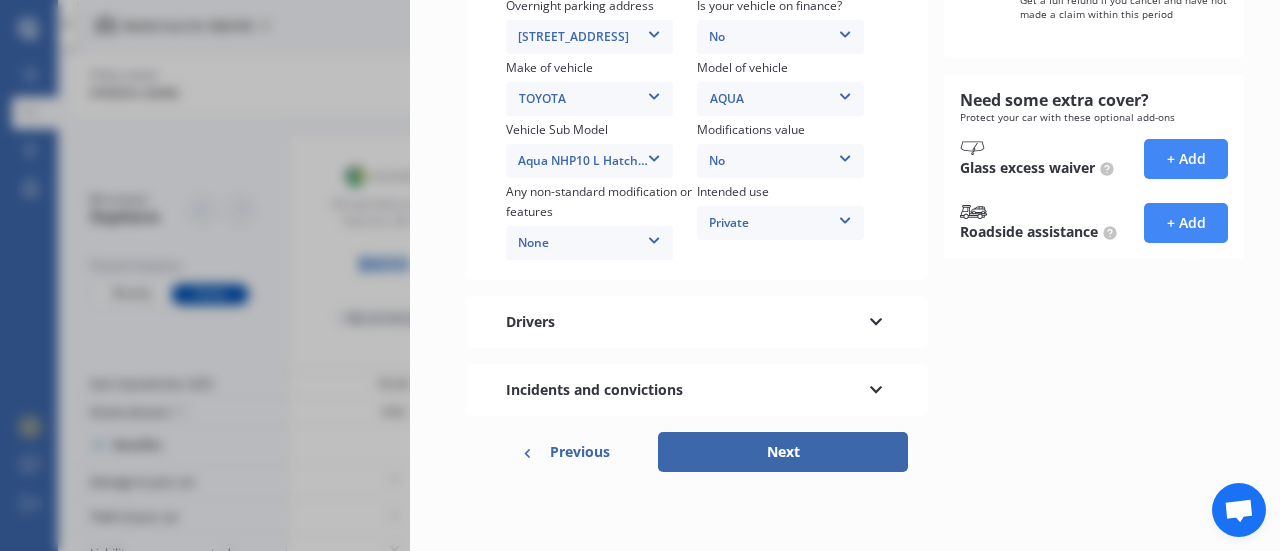 click on "Next" at bounding box center [783, 452] 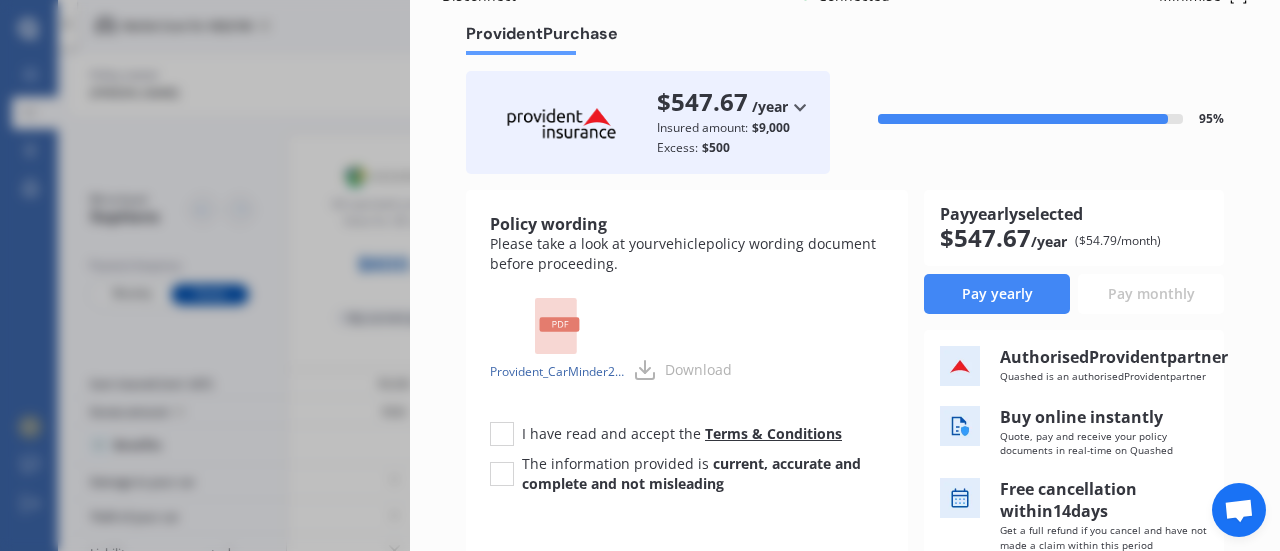 scroll, scrollTop: 0, scrollLeft: 0, axis: both 